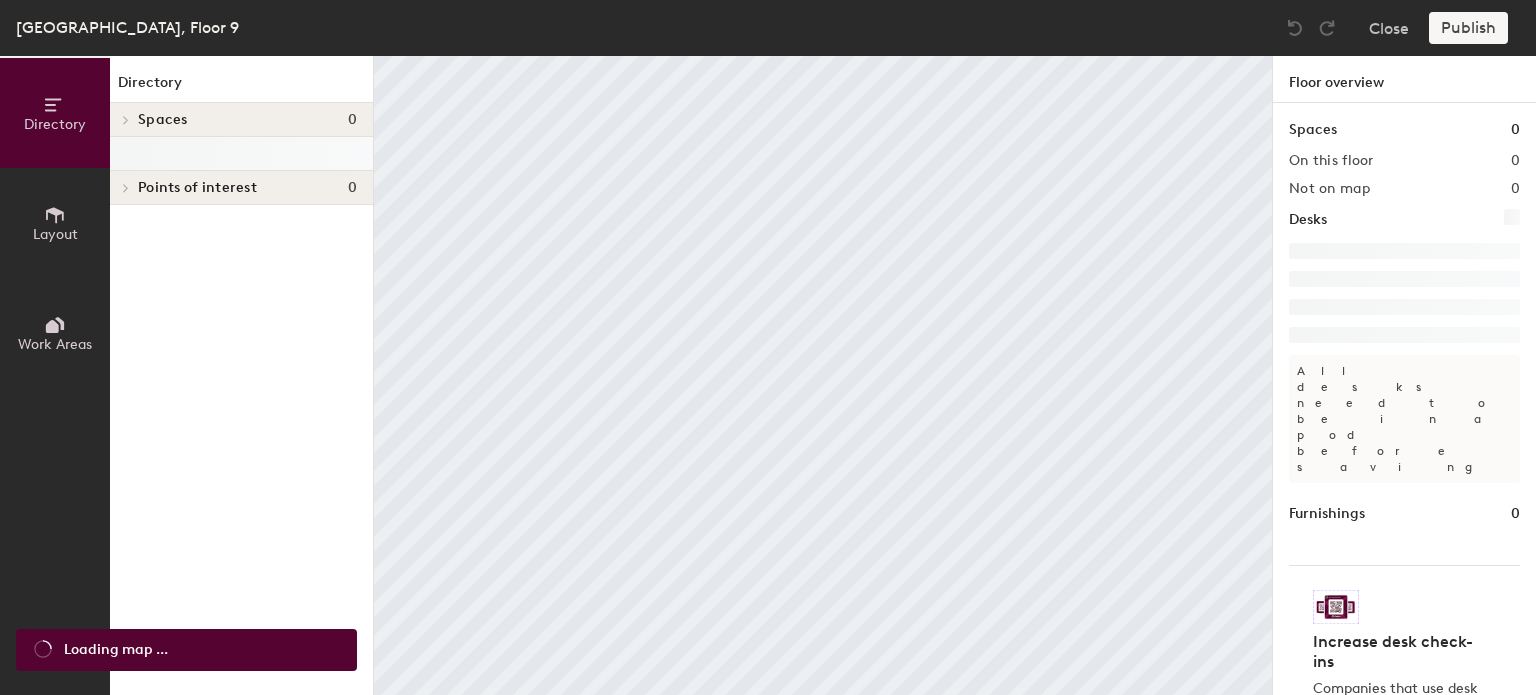 scroll, scrollTop: 0, scrollLeft: 0, axis: both 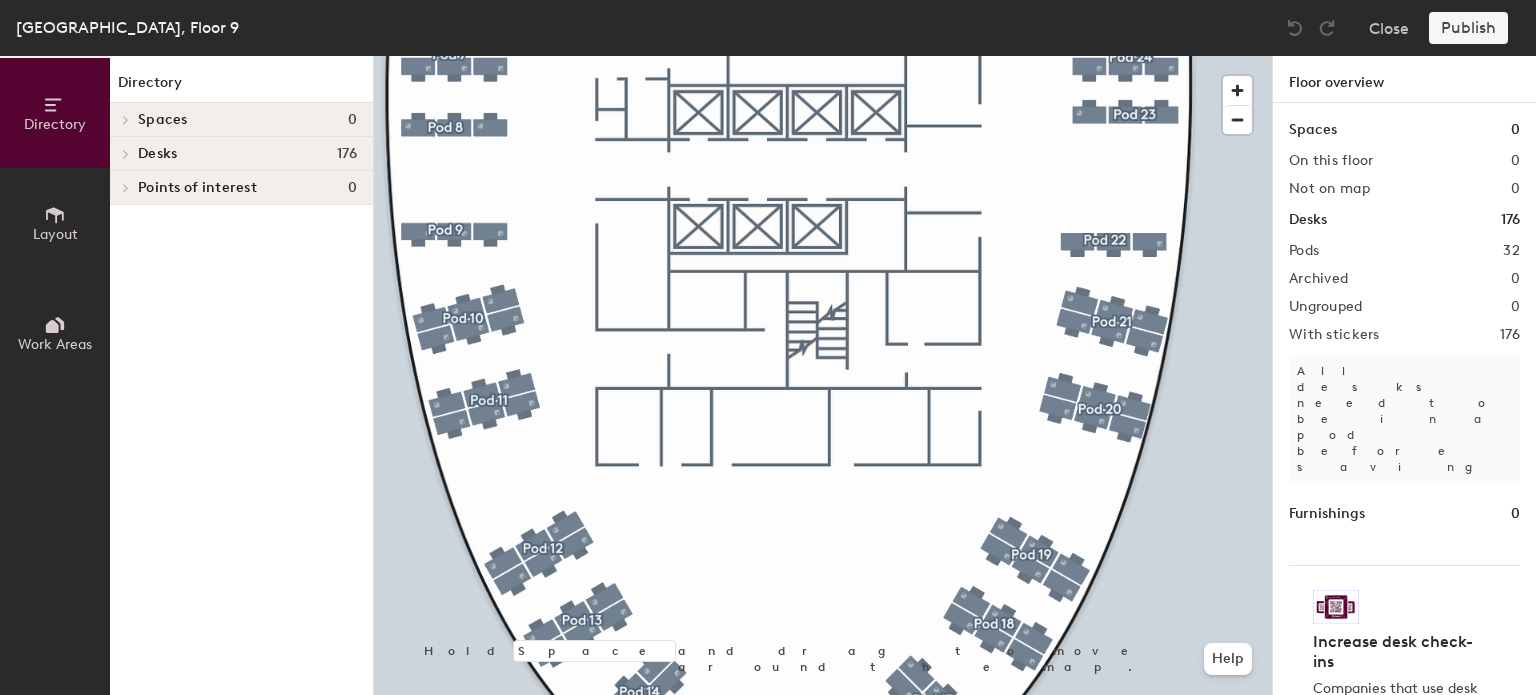 click 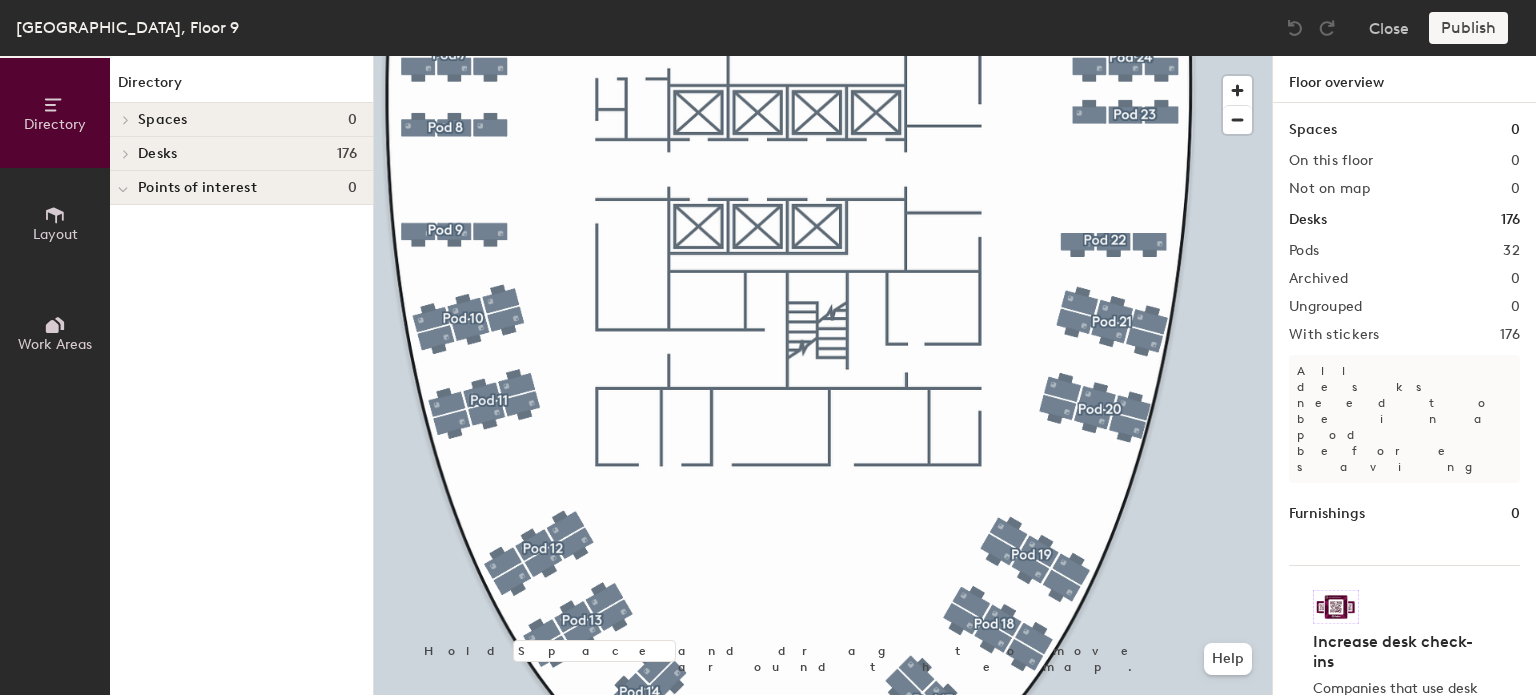 click 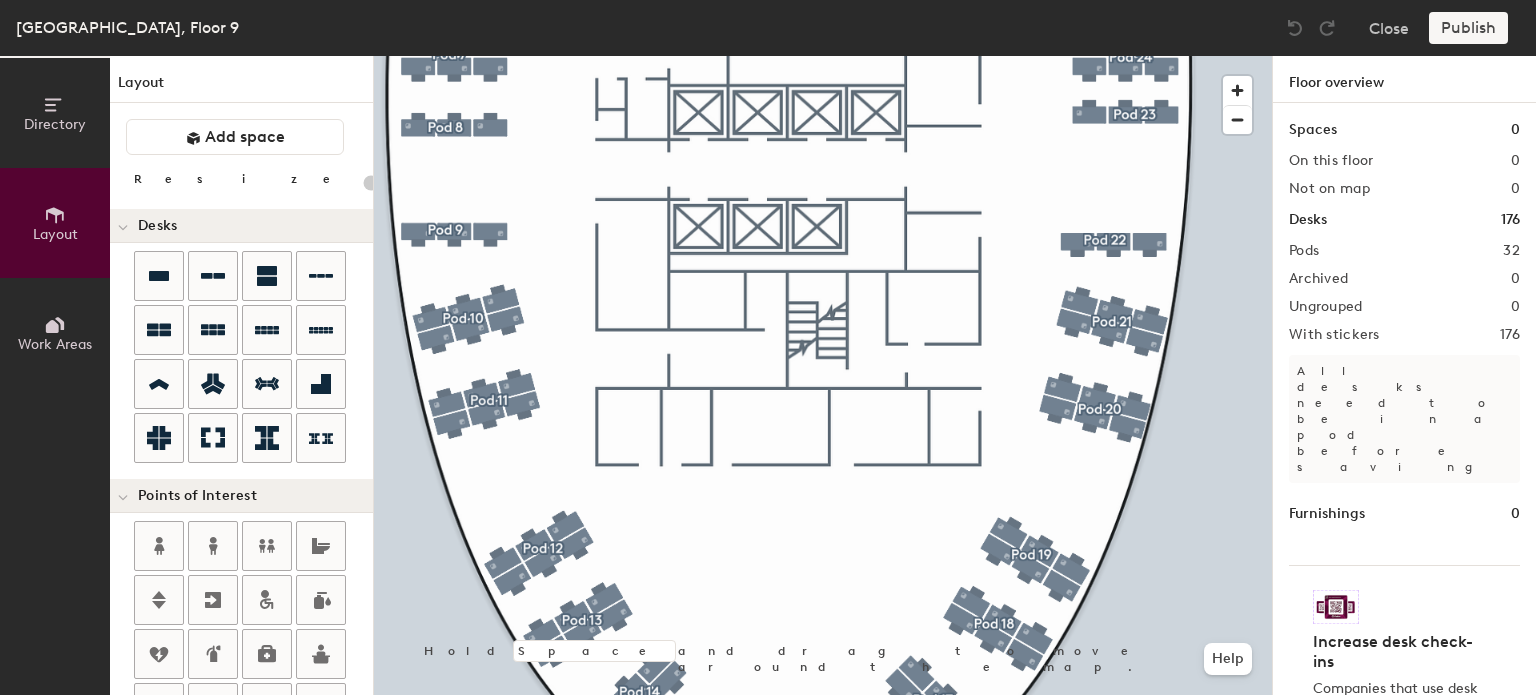 type 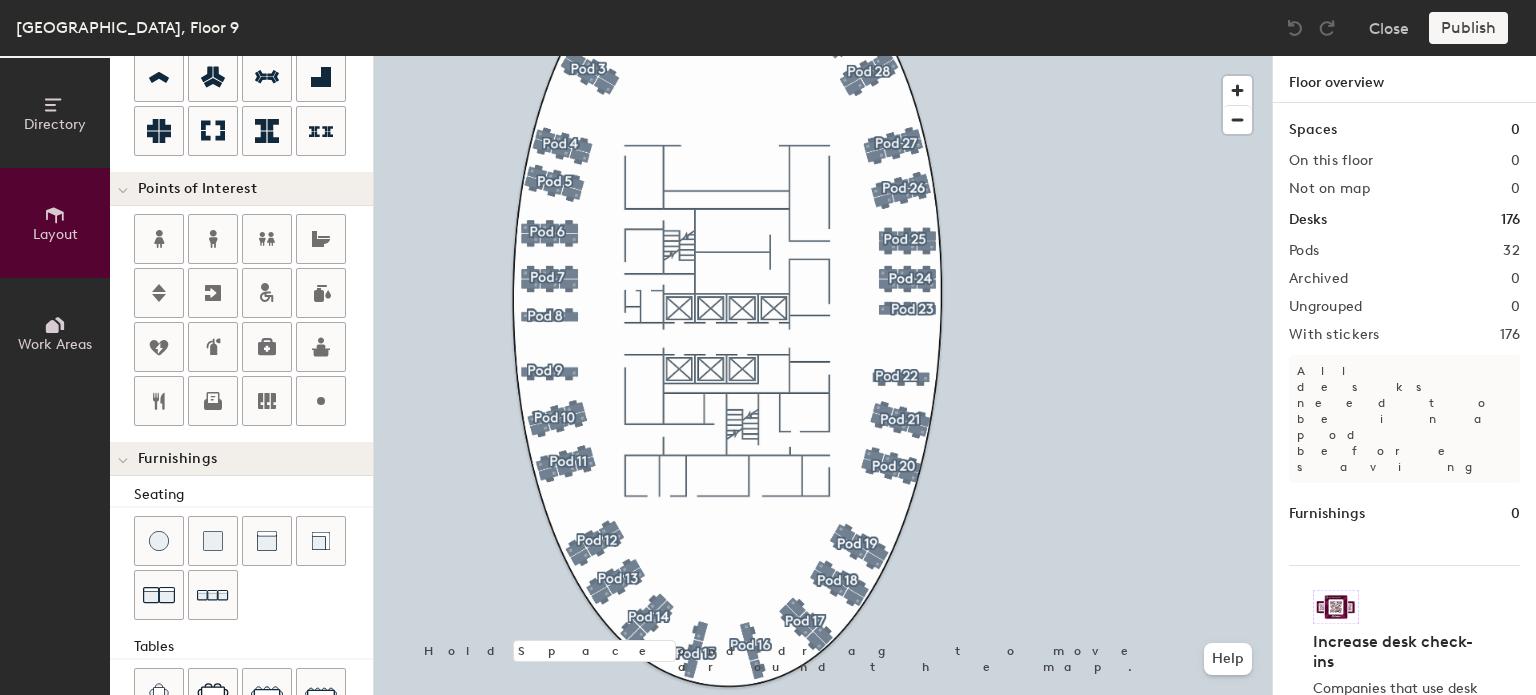 scroll, scrollTop: 400, scrollLeft: 0, axis: vertical 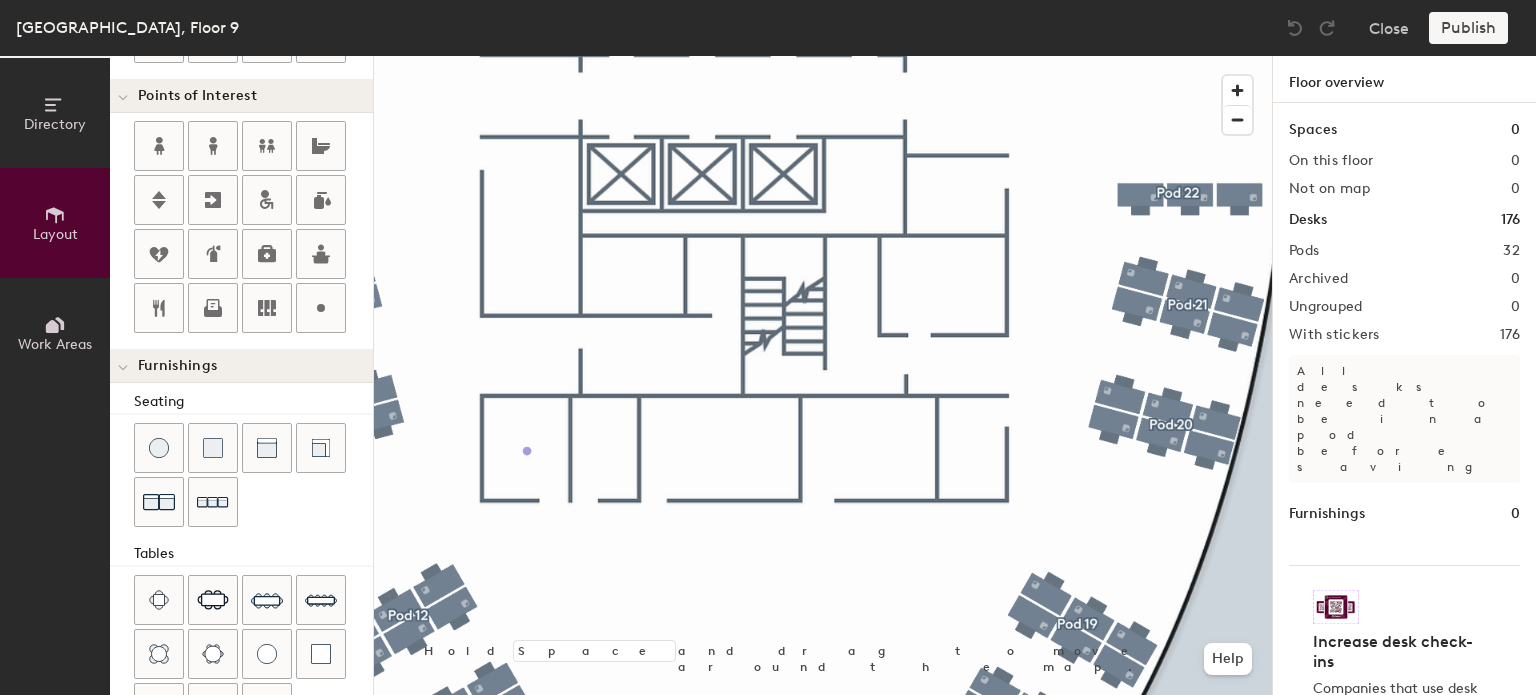 click on "Directory Layout Work Areas Layout   Add space Resize Desks Points of Interest Furnishings Seating Tables Booths Hold Space and drag to move around the map. Help Floor overview Spaces 0 On this floor 0 Not on map 0 Desks 176 Pods 32 Archived 0 Ungrouped 0 With stickers 176 All desks need to be in a pod before saving Furnishings 0 Increase desk check-ins Companies that use desk stickers have up to 25% more check-ins. Get your stickers" 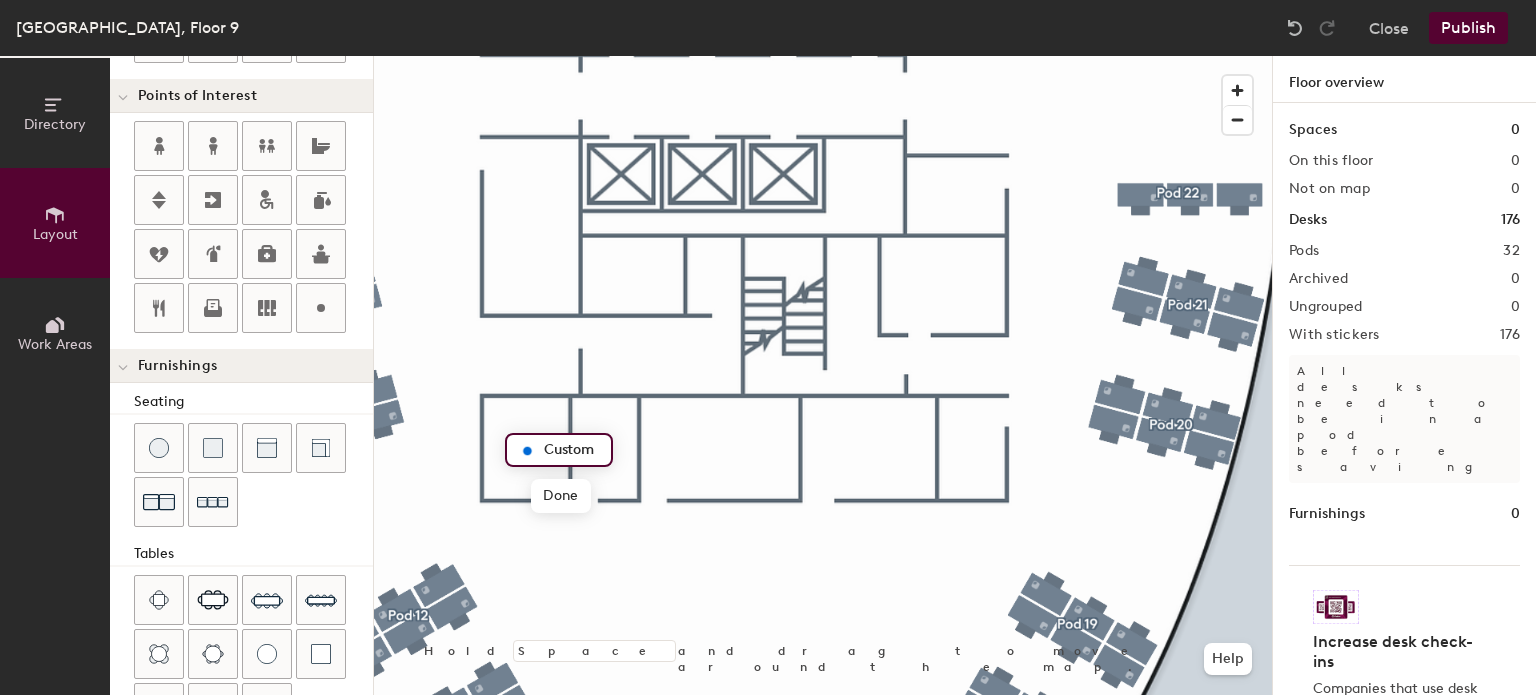 click on "Directory Layout Work Areas Layout   Add space Resize Desks Points of Interest Furnishings Seating Tables Booths Custom Done Hold Space and drag to move around the map. Help Floor overview Spaces 0 On this floor 0 Not on map 0 Desks 176 Pods 32 Archived 0 Ungrouped 0 With stickers 176 All desks need to be in a pod before saving Furnishings 0 Increase desk check-ins Companies that use desk stickers have up to 25% more check-ins. Get your stickers" 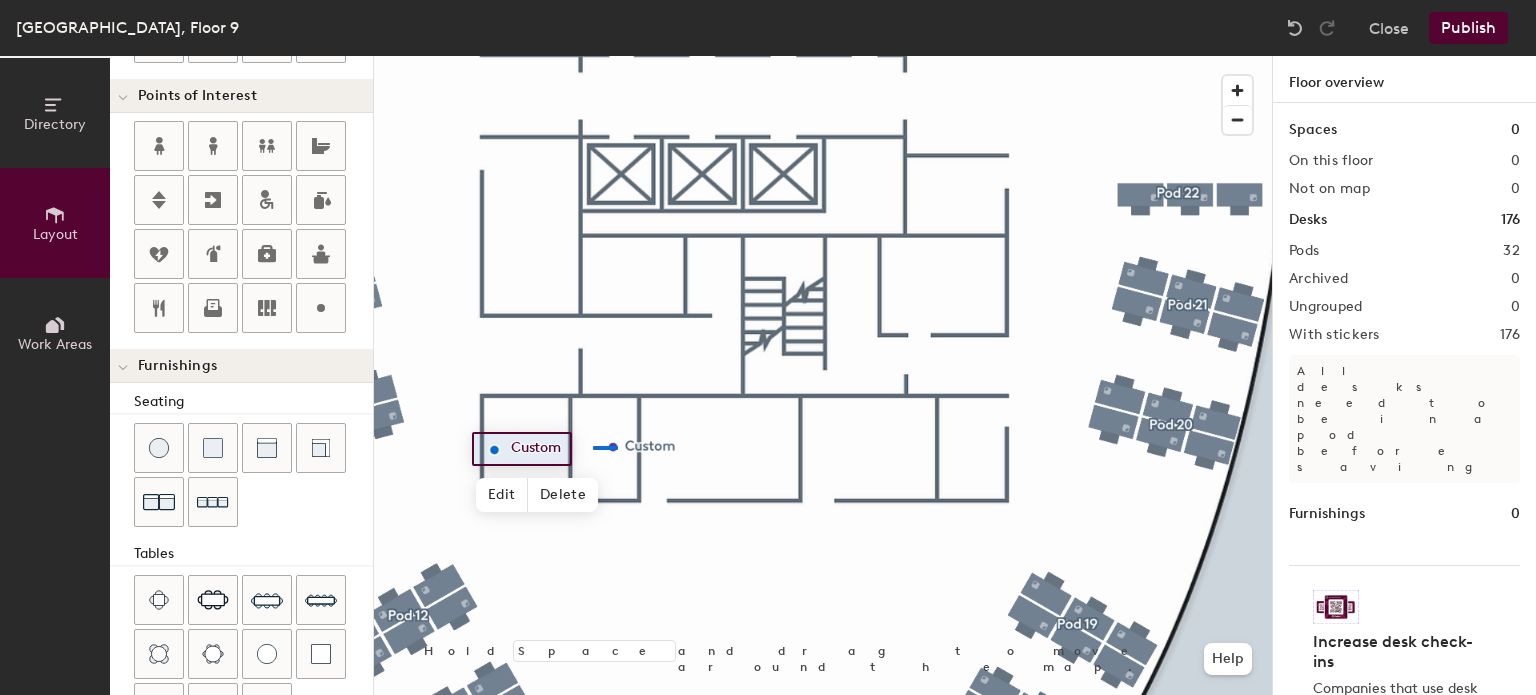 drag, startPoint x: 321, startPoint y: 313, endPoint x: 593, endPoint y: 447, distance: 303.2161 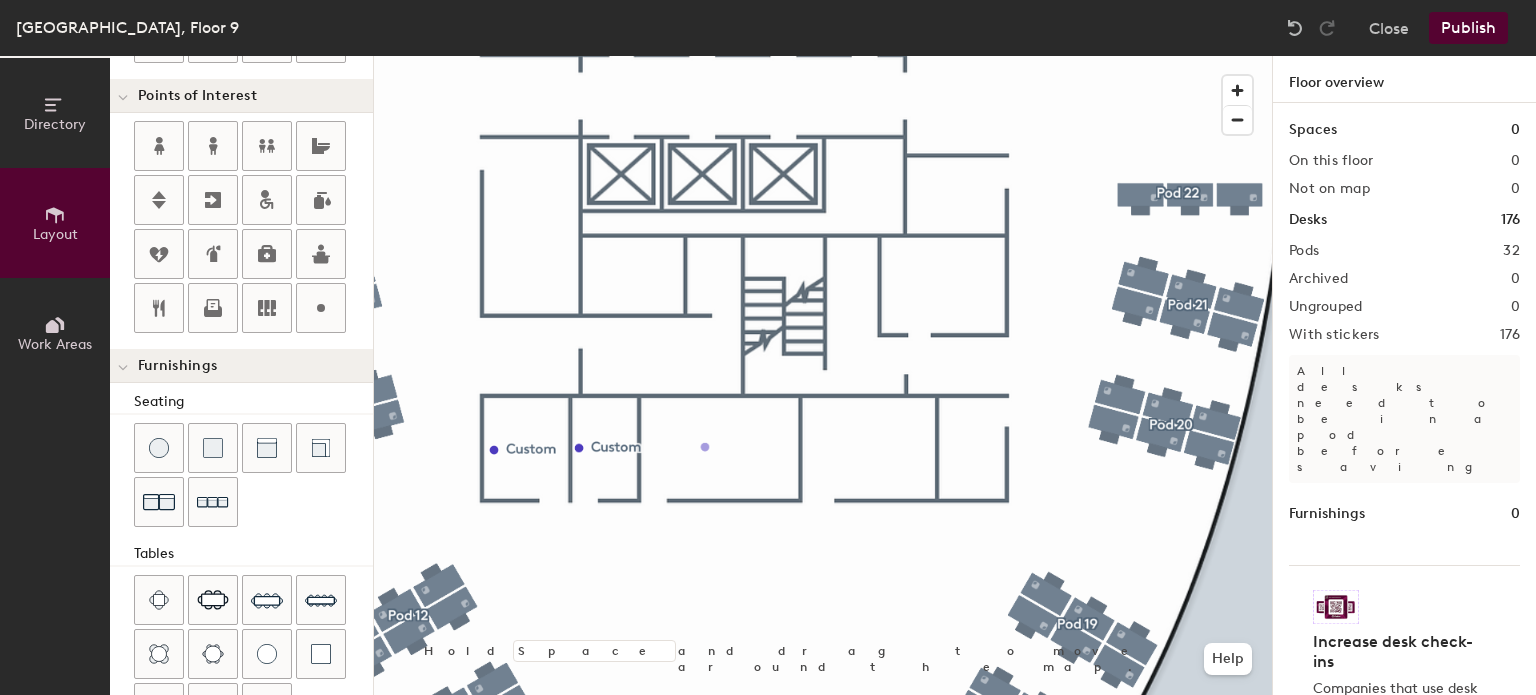 click on "Directory Layout Work Areas Layout   Add space Resize Desks Points of Interest Furnishings Seating Tables Booths Hold Space and drag to move around the map. Help Floor overview Spaces 0 On this floor 0 Not on map 0 Desks 176 Pods 32 Archived 0 Ungrouped 0 With stickers 176 All desks need to be in a pod before saving Furnishings 0 Increase desk check-ins Companies that use desk stickers have up to 25% more check-ins. Get your stickers" 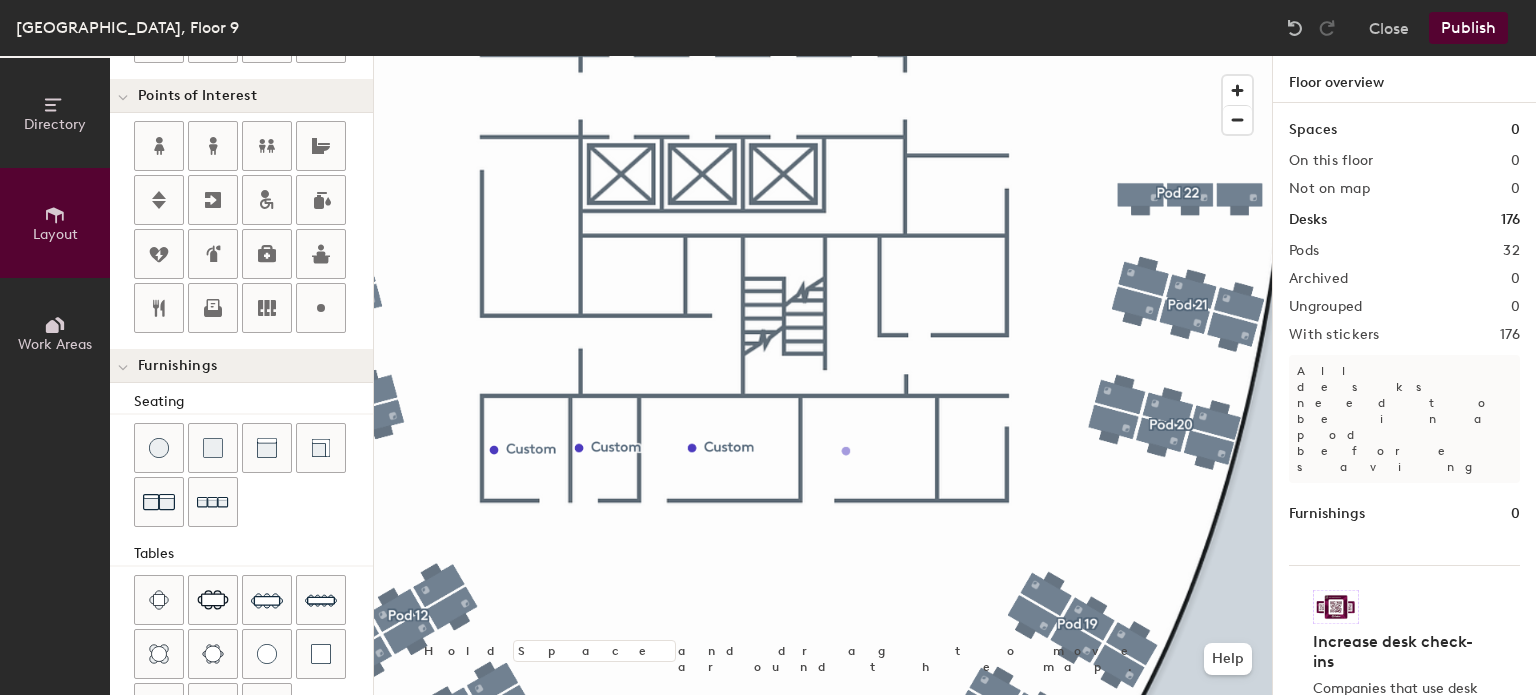 click on "Directory Layout Work Areas Layout   Add space Resize Desks Points of Interest Furnishings Seating Tables Booths Hold Space and drag to move around the map. Help Floor overview Spaces 0 On this floor 0 Not on map 0 Desks 176 Pods 32 Archived 0 Ungrouped 0 With stickers 176 All desks need to be in a pod before saving Furnishings 0 Increase desk check-ins Companies that use desk stickers have up to 25% more check-ins. Get your stickers" 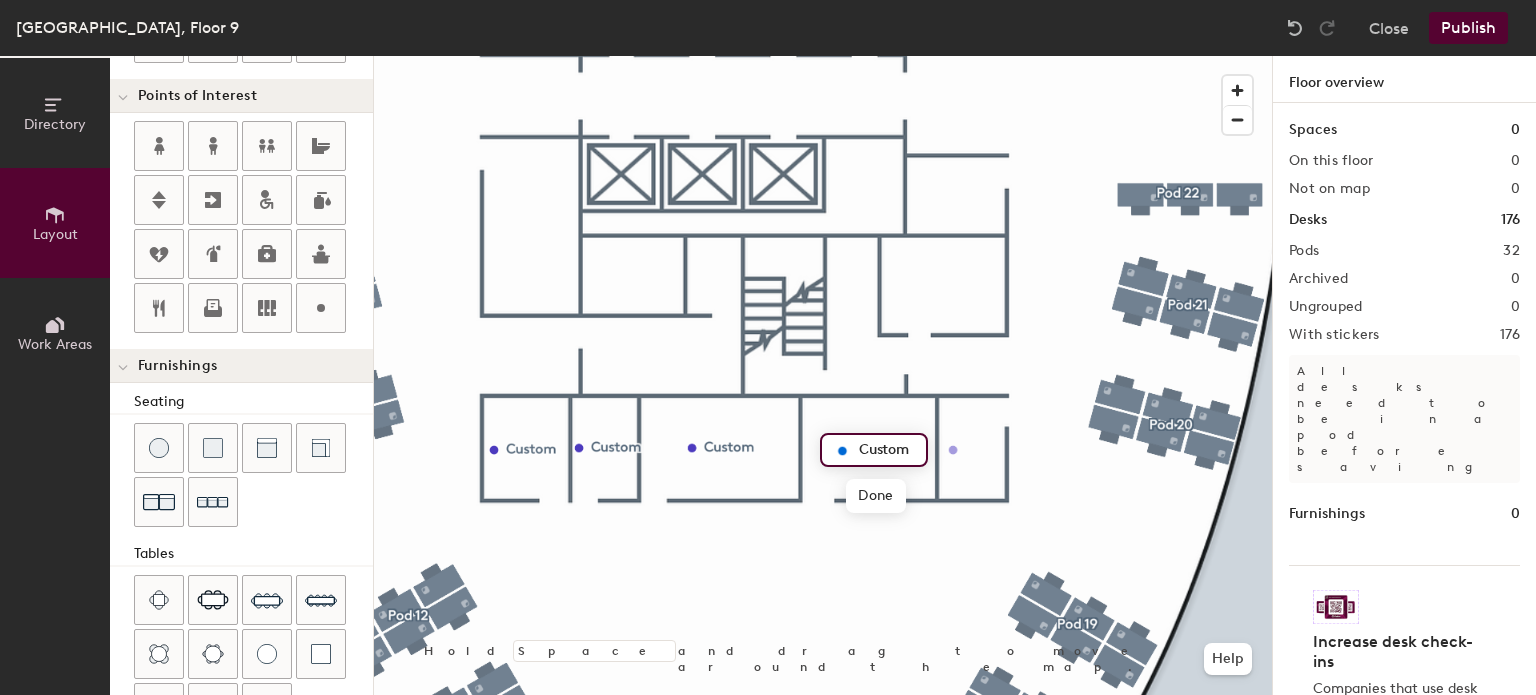 click on "Directory Layout Work Areas Layout   Add space Resize Desks Points of Interest Furnishings Seating Tables Booths Custom Done Hold Space and drag to move around the map. Help Floor overview Spaces 0 On this floor 0 Not on map 0 Desks 176 Pods 32 Archived 0 Ungrouped 0 With stickers 176 All desks need to be in a pod before saving Furnishings 0 Increase desk check-ins Companies that use desk stickers have up to 25% more check-ins. Get your stickers" 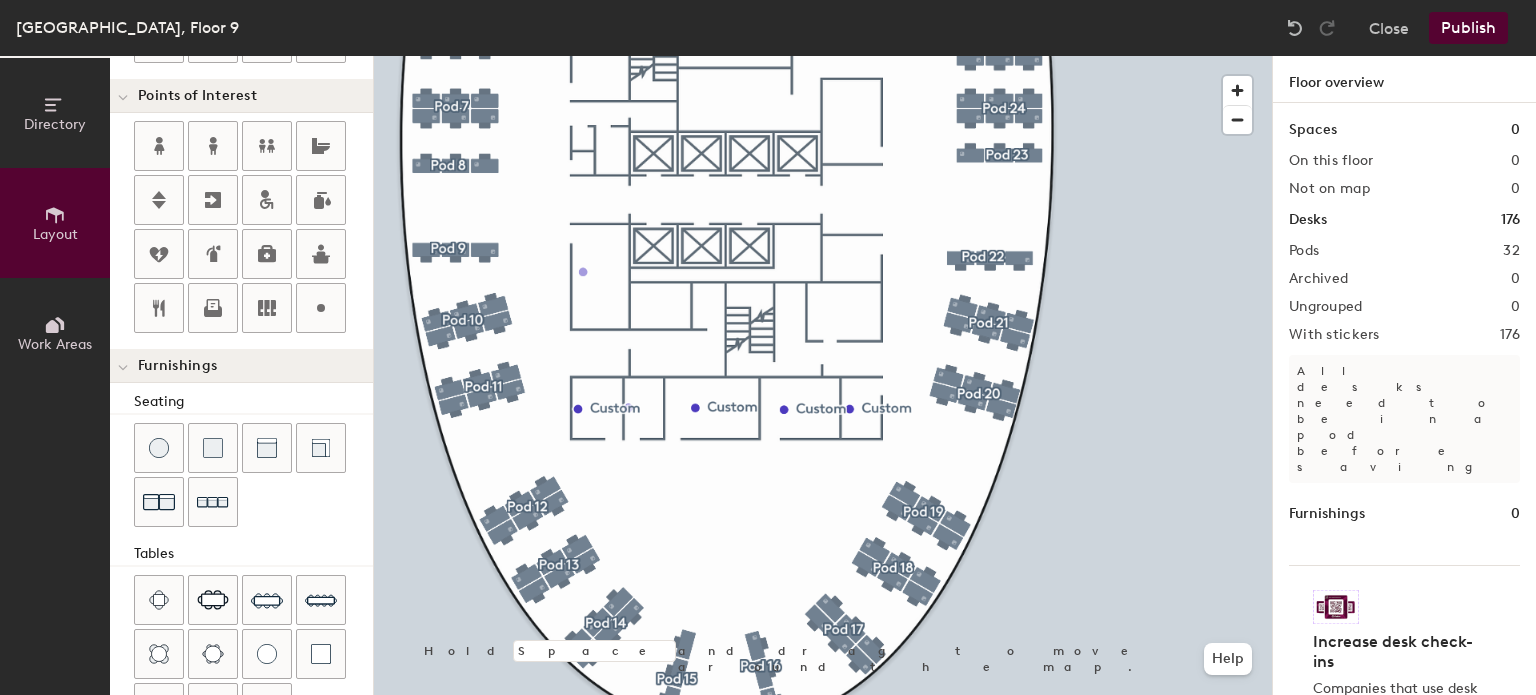 click on "Directory Layout Work Areas Layout   Add space Resize Desks Points of Interest Furnishings Seating Tables Booths Hold Space and drag to move around the map. Help Floor overview Spaces 0 On this floor 0 Not on map 0 Desks 176 Pods 32 Archived 0 Ungrouped 0 With stickers 176 All desks need to be in a pod before saving Furnishings 0 Increase desk check-ins Companies that use desk stickers have up to 25% more check-ins. Get your stickers" 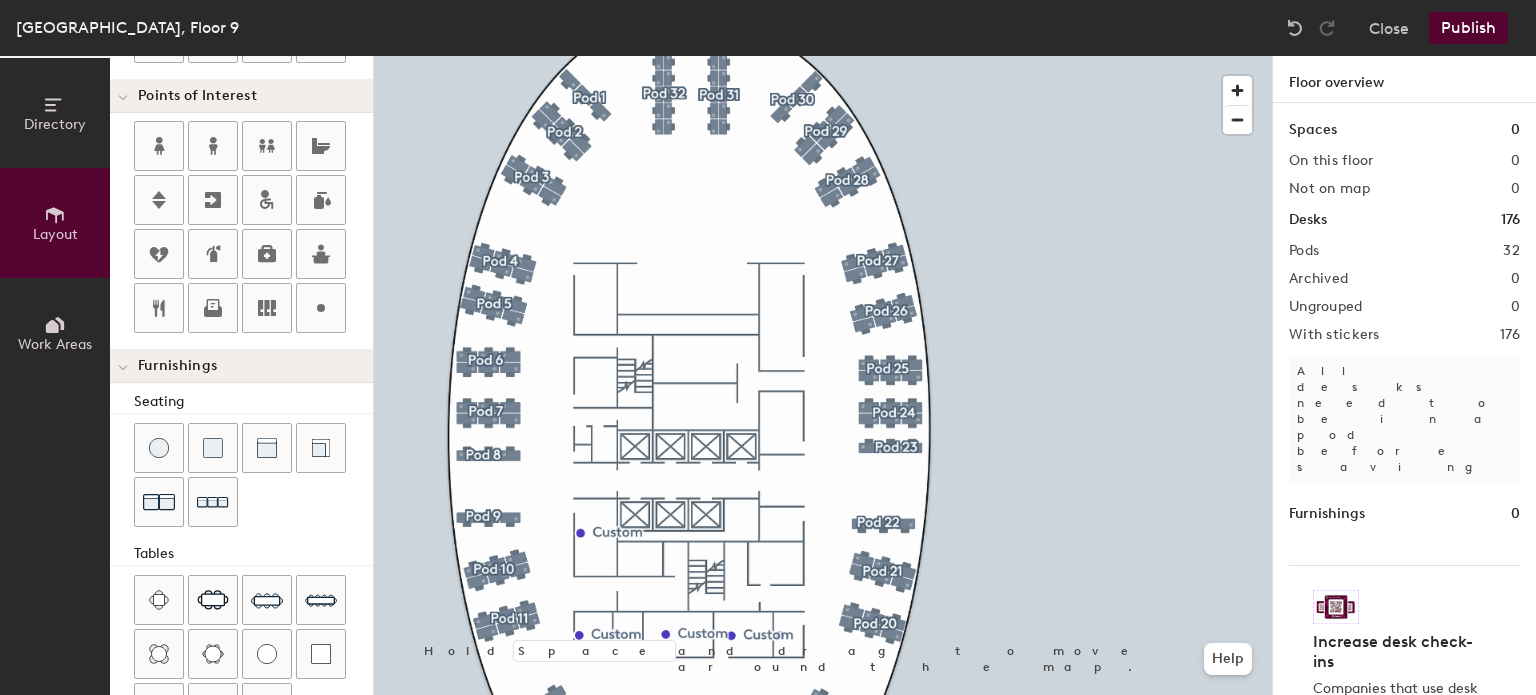 click on "Directory Layout Work Areas Layout   Add space Resize Desks Points of Interest Furnishings Seating Tables Booths Hold Space and drag to move around the map. Help Floor overview Spaces 0 On this floor 0 Not on map 0 Desks 176 Pods 32 Archived 0 Ungrouped 0 With stickers 176 All desks need to be in a pod before saving Furnishings 0 Increase desk check-ins Companies that use desk stickers have up to 25% more check-ins. Get your stickers" 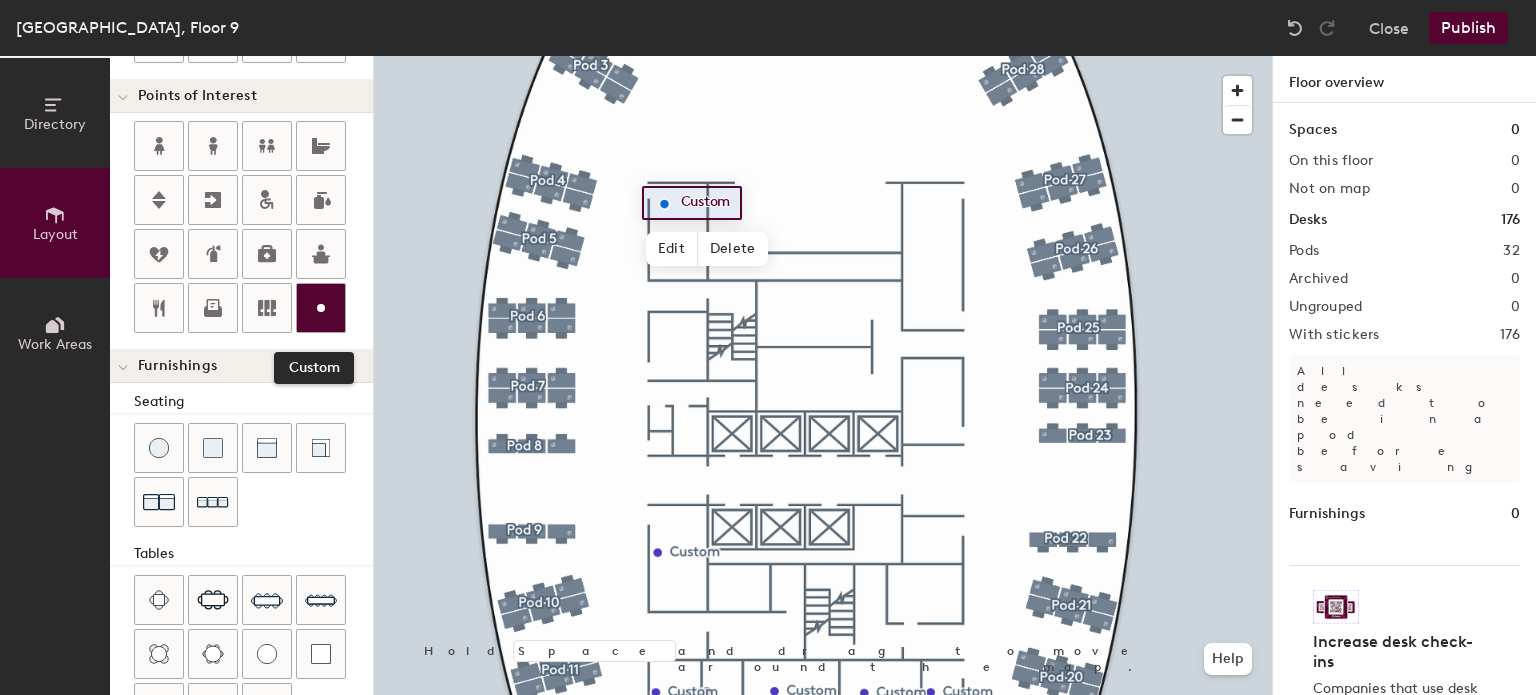 click 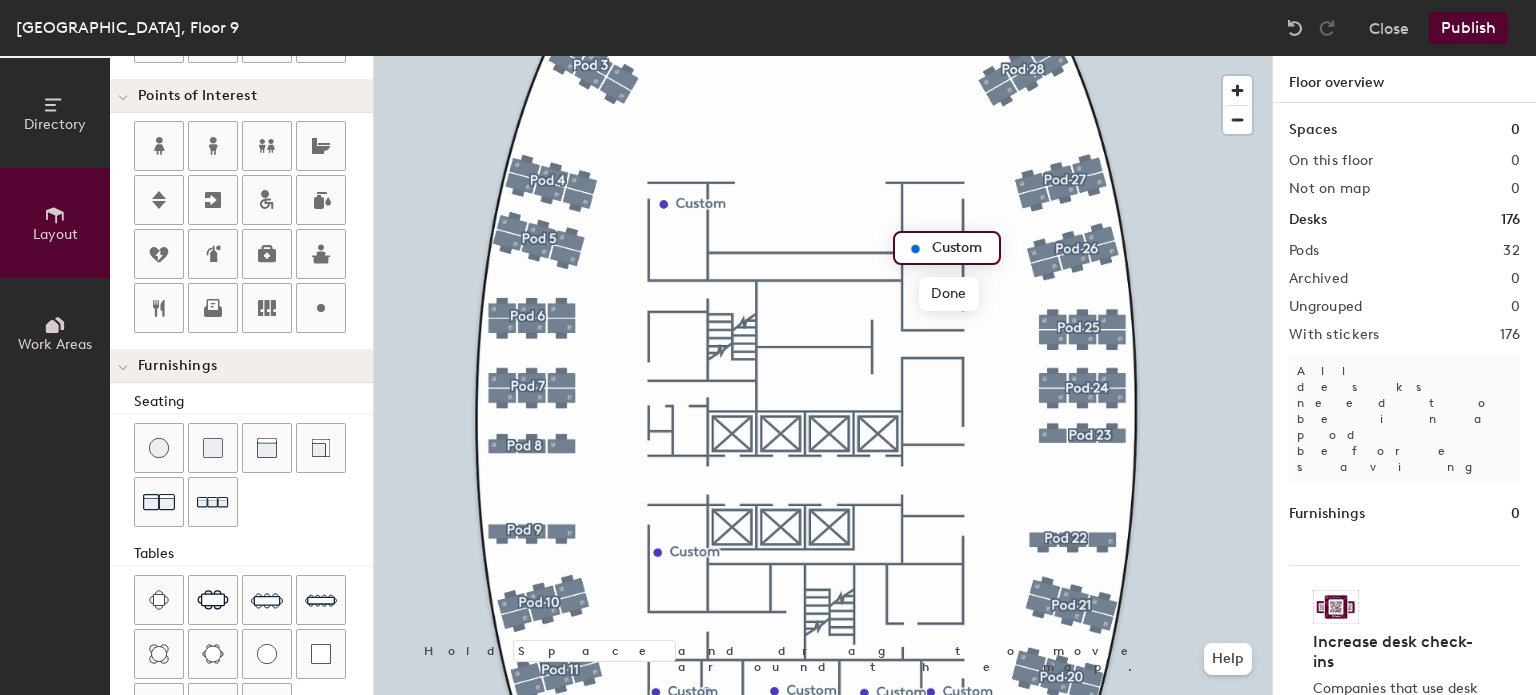 click 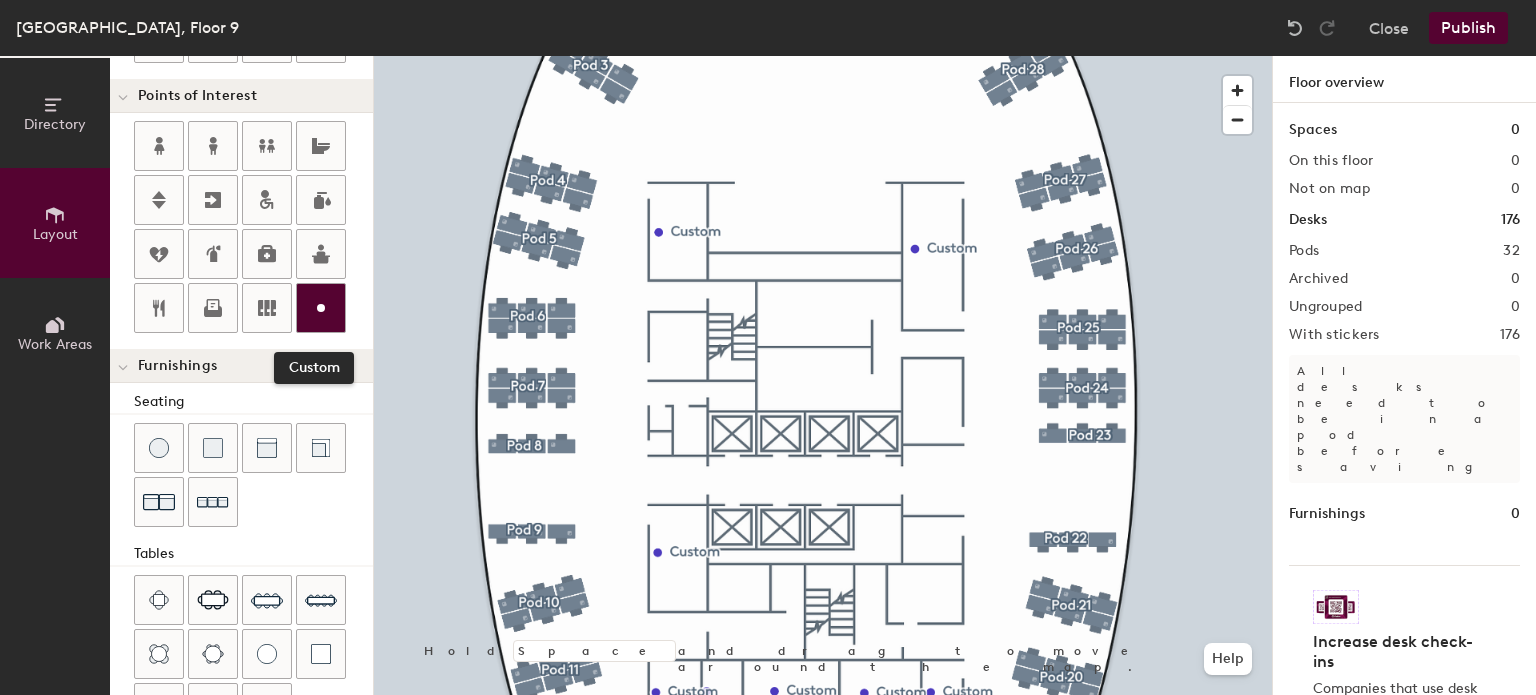 click 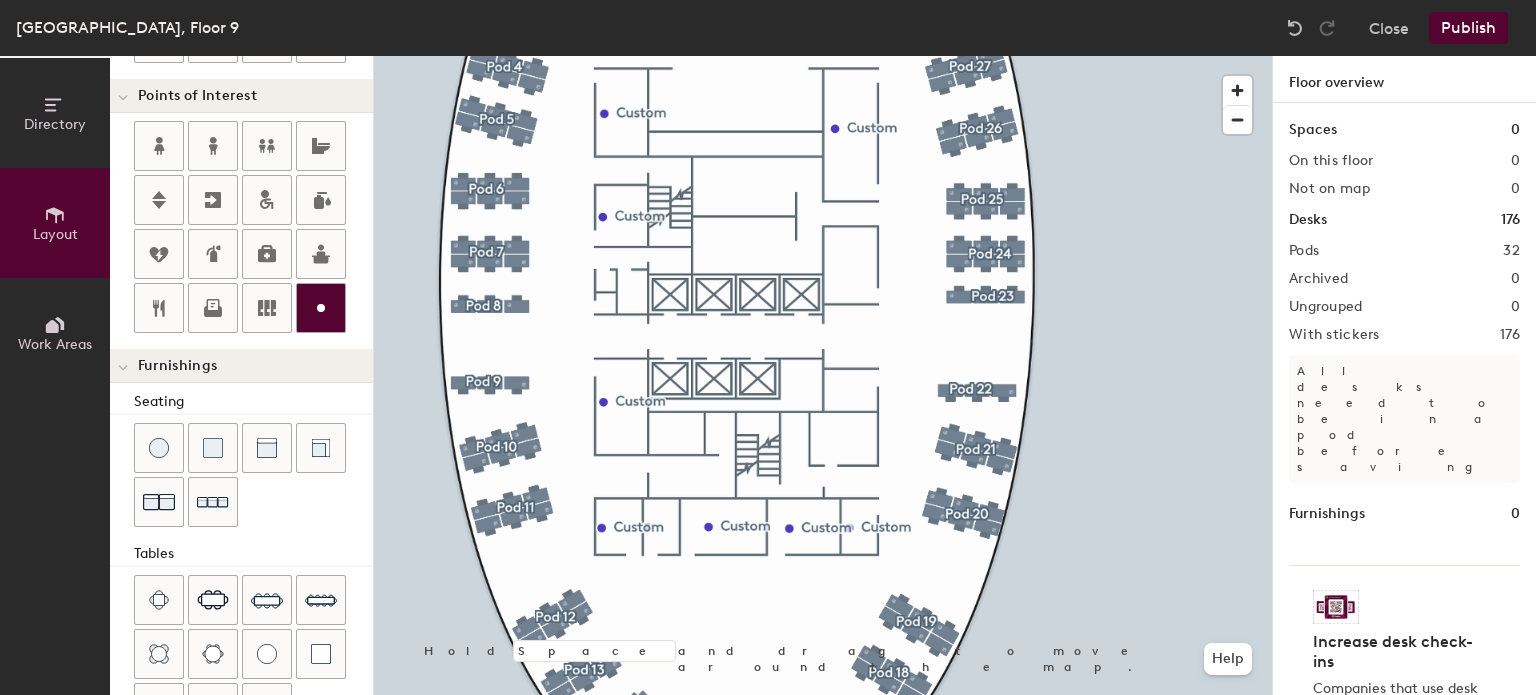 click 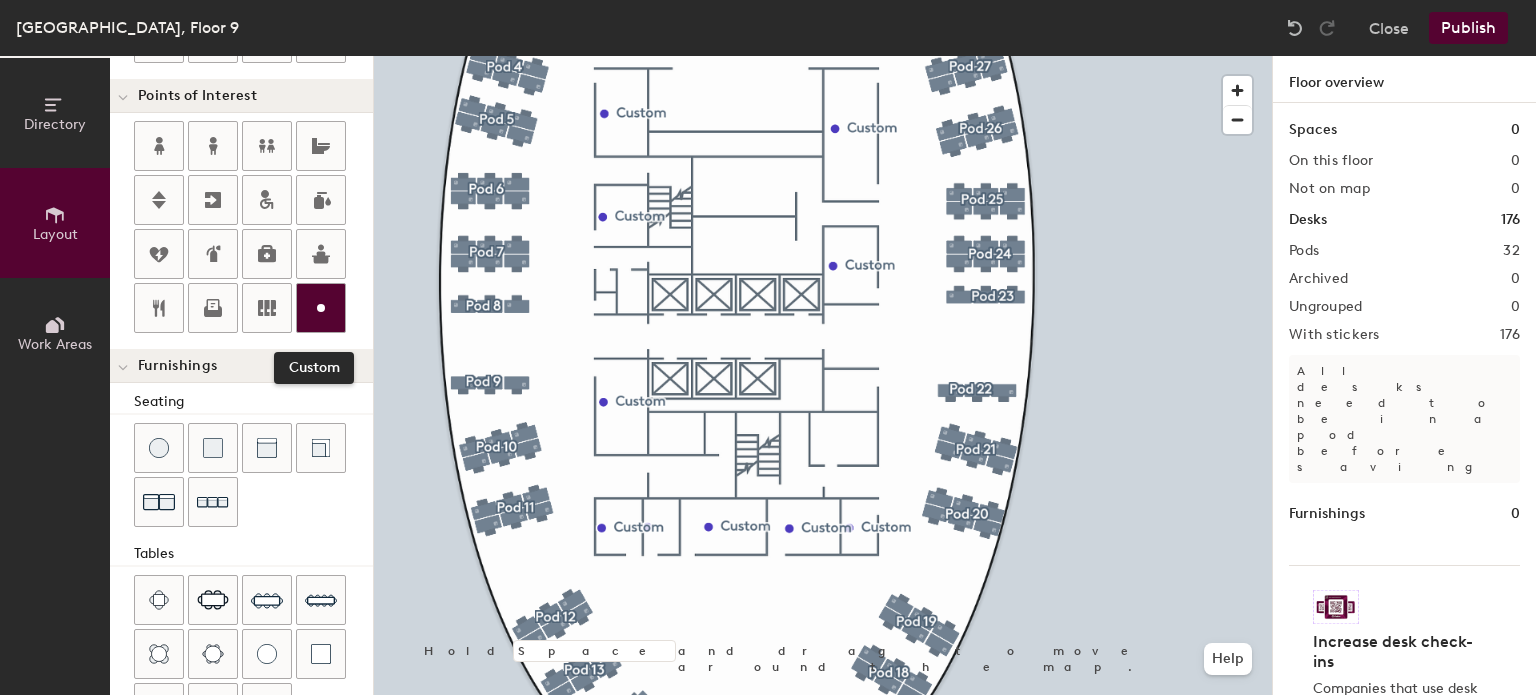 click 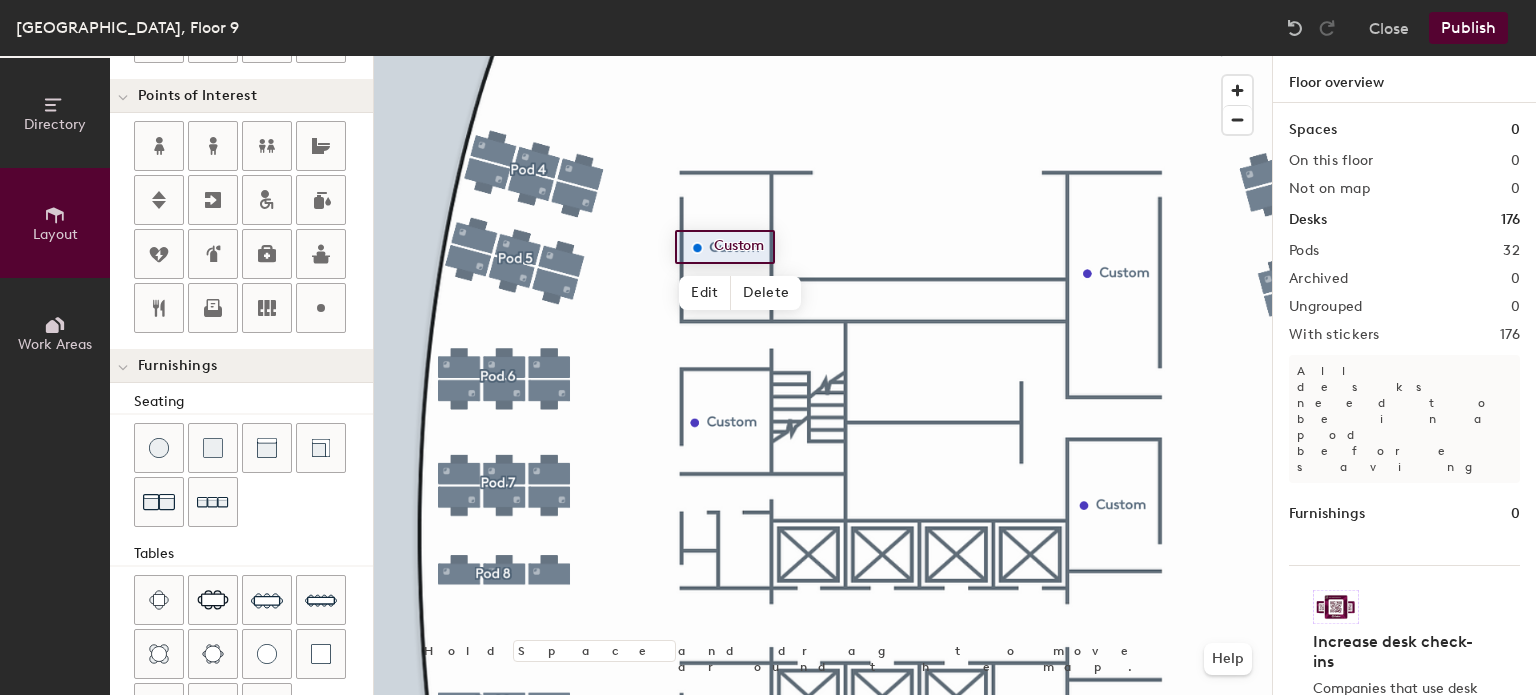 type on "20" 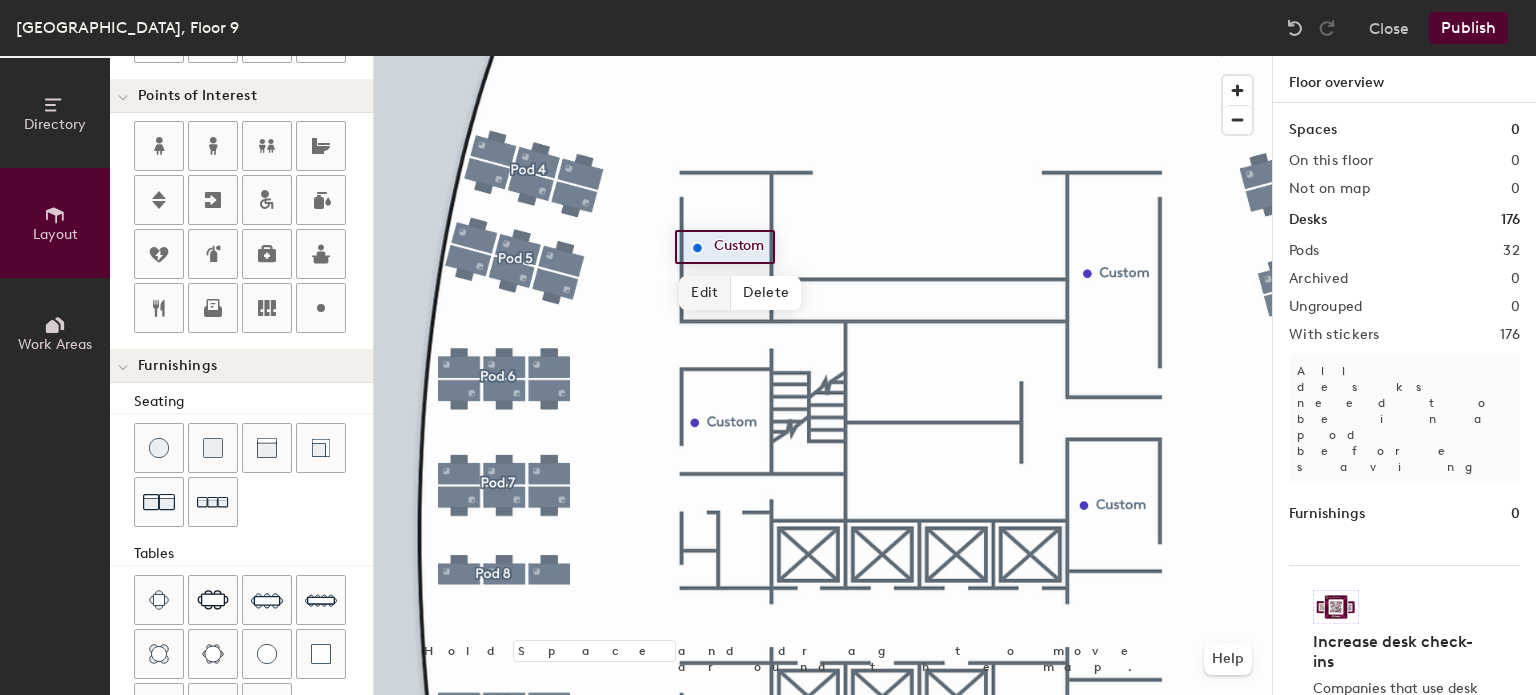 click on "Edit" 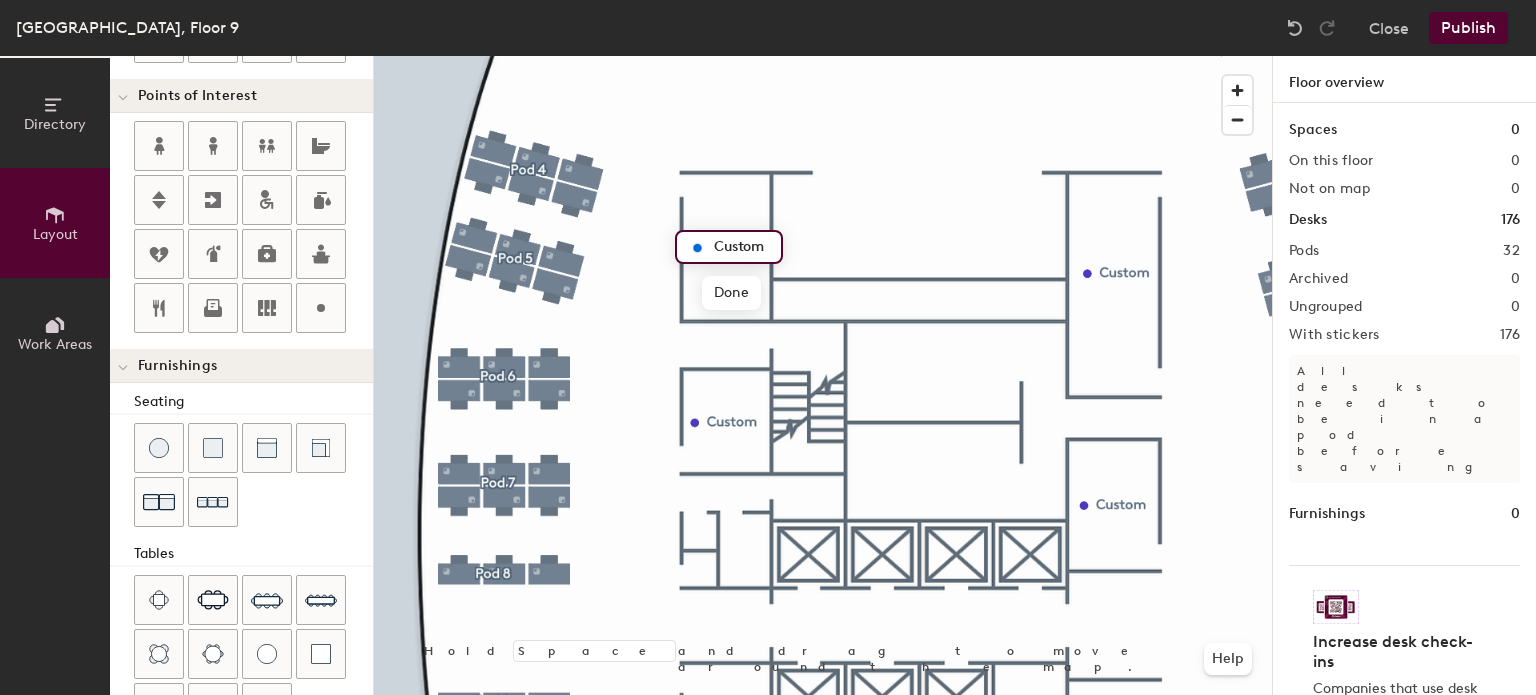 click on "Custom" 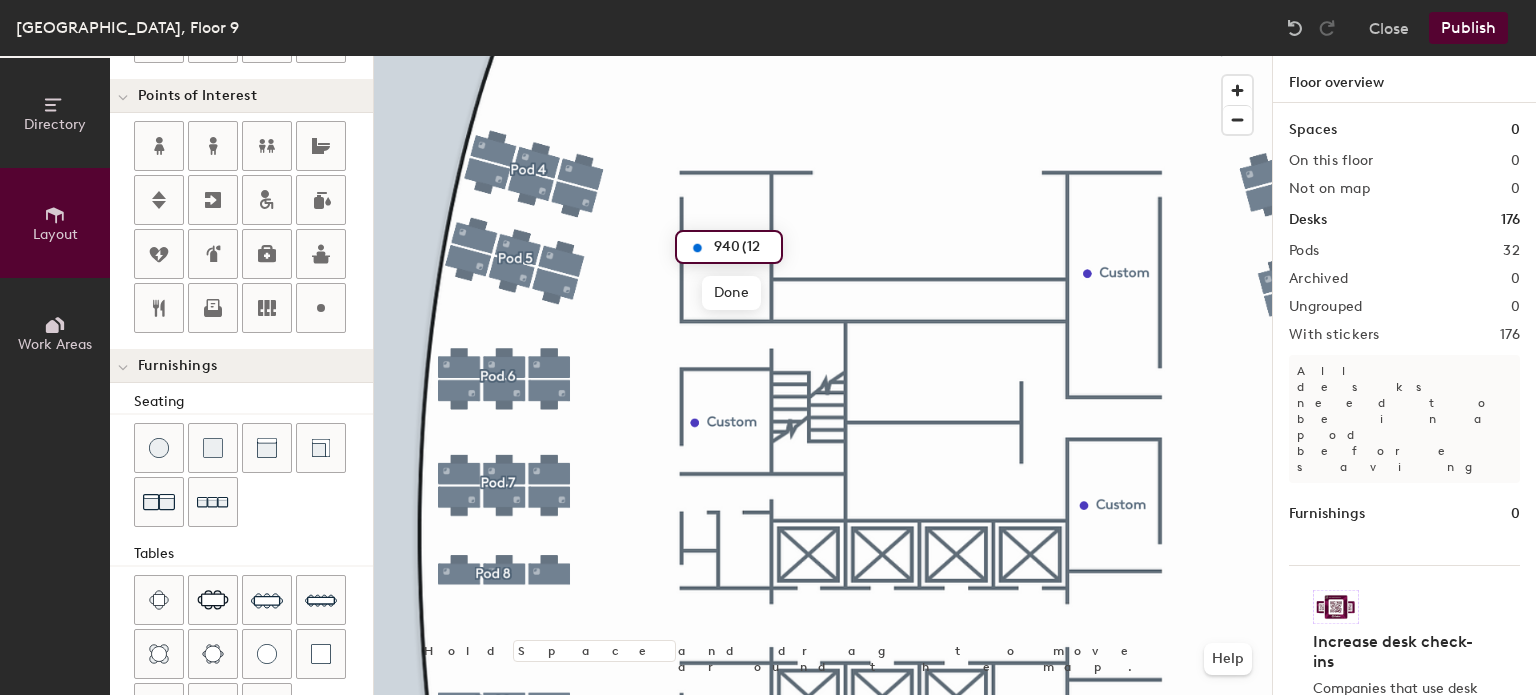 type on "940 (12)" 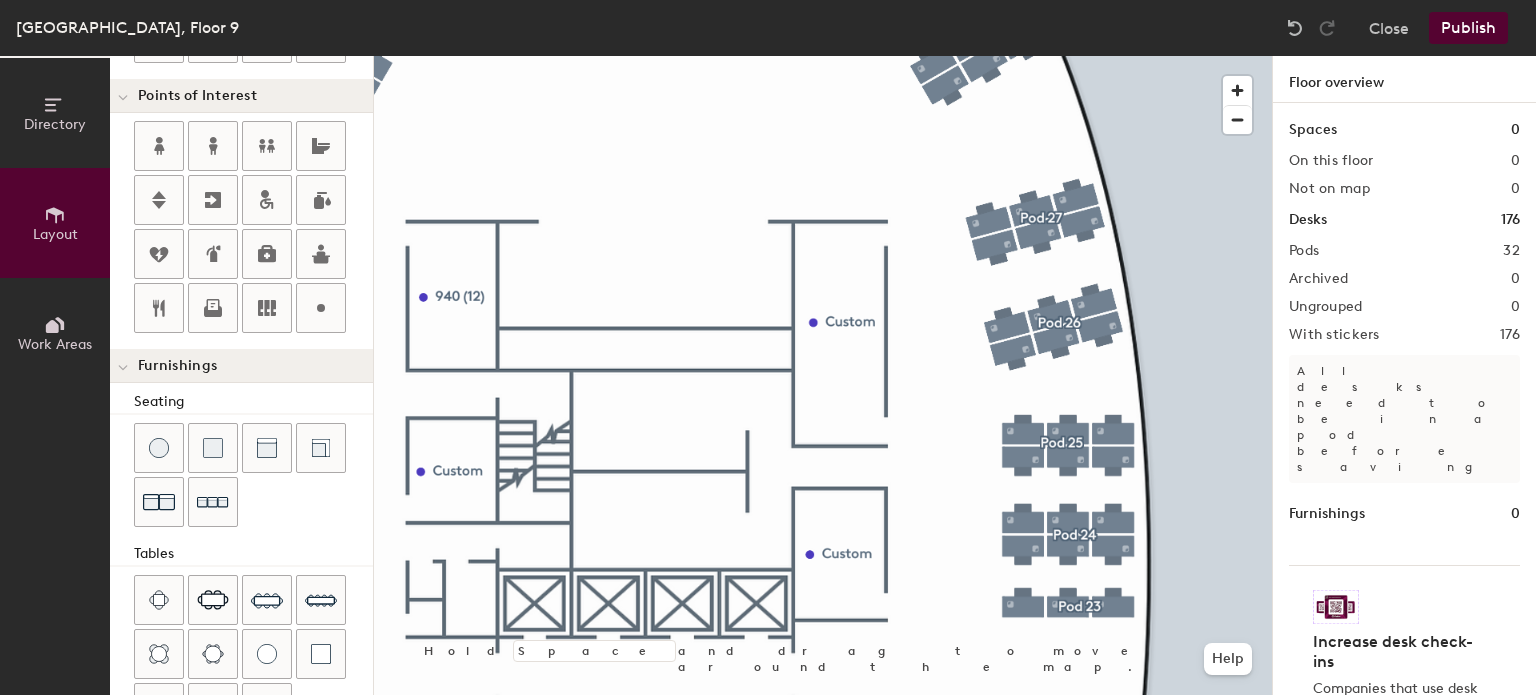 click 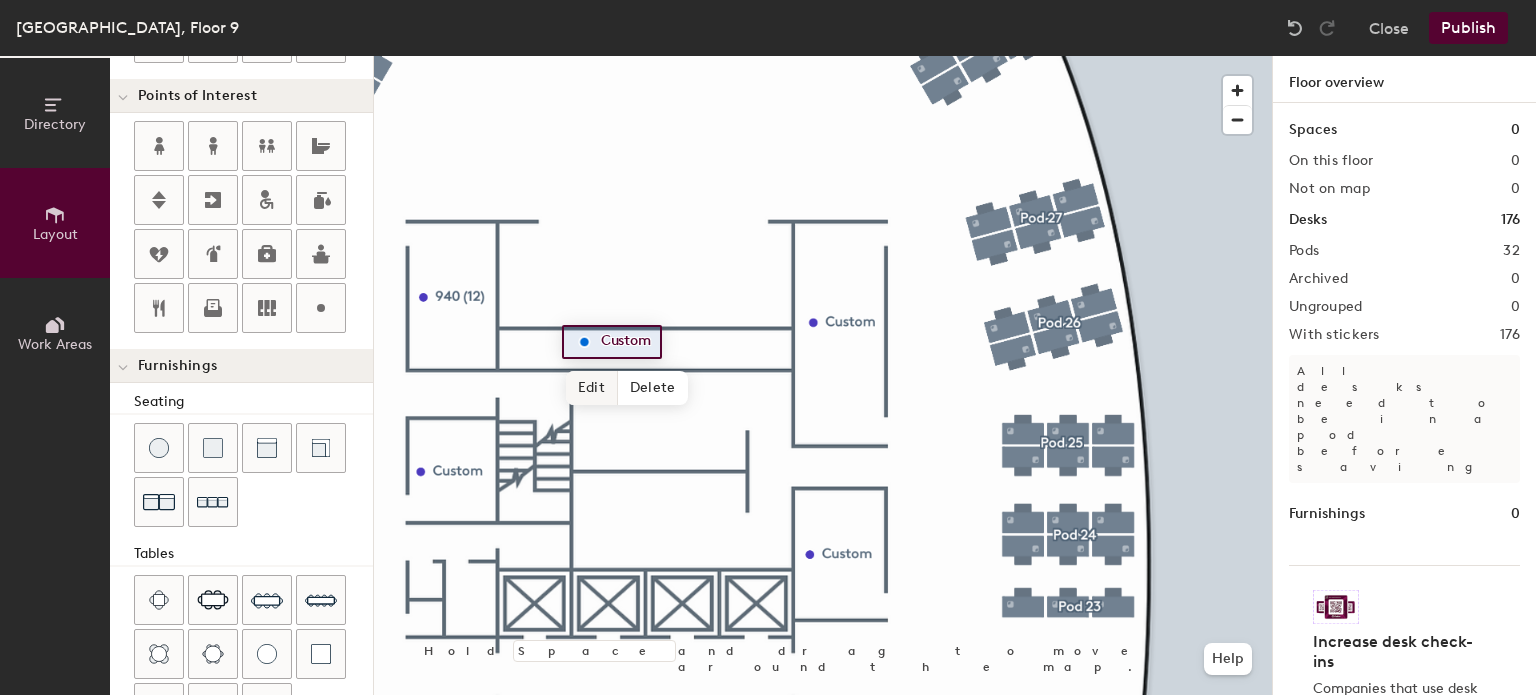 click on "Edit" 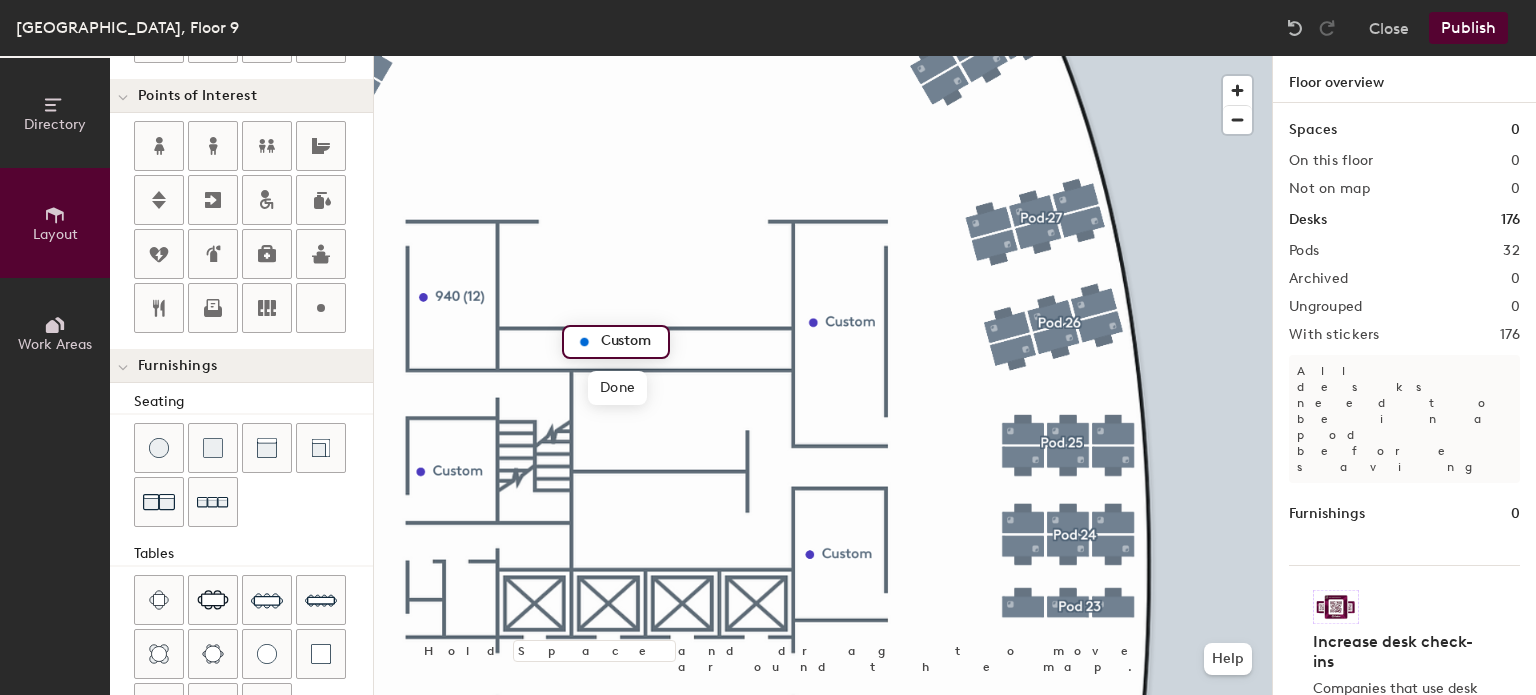 type on "20" 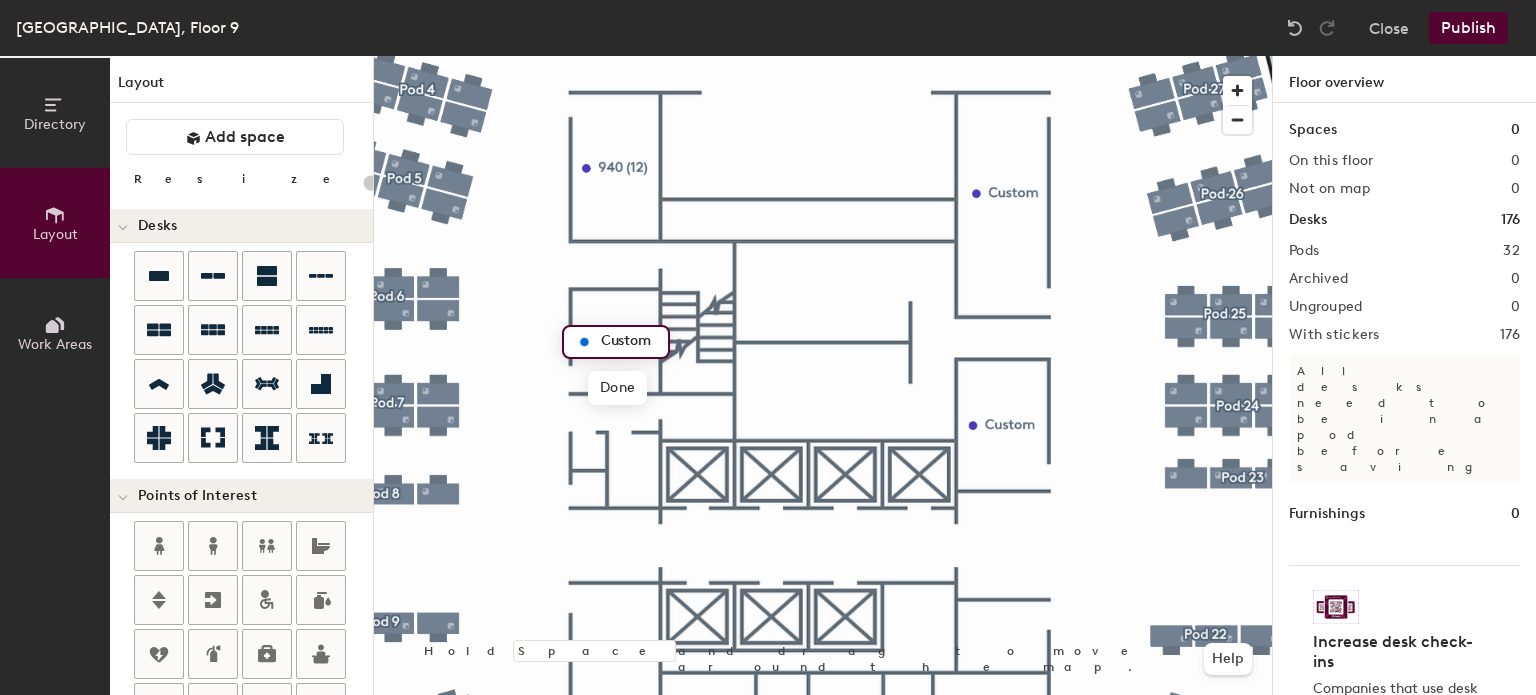 scroll, scrollTop: 0, scrollLeft: 0, axis: both 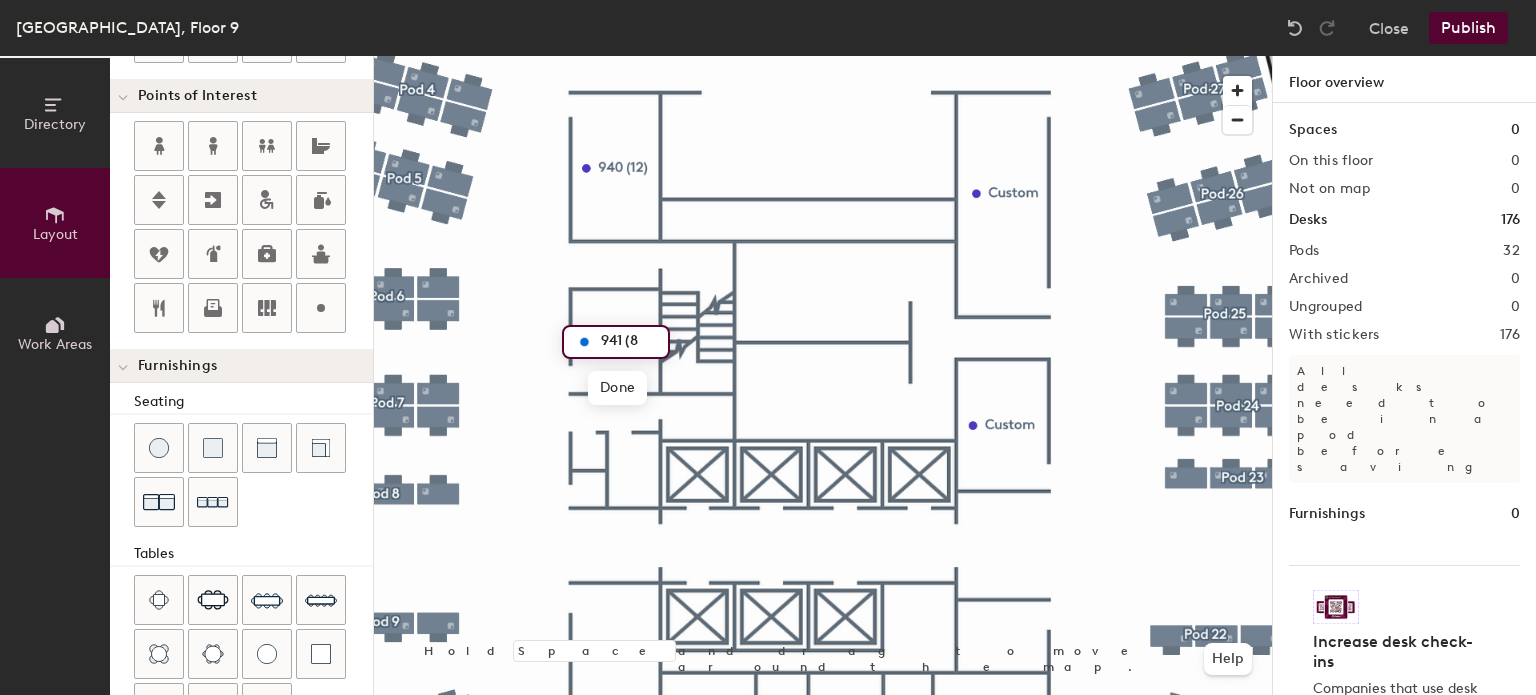 type on "941 (8)" 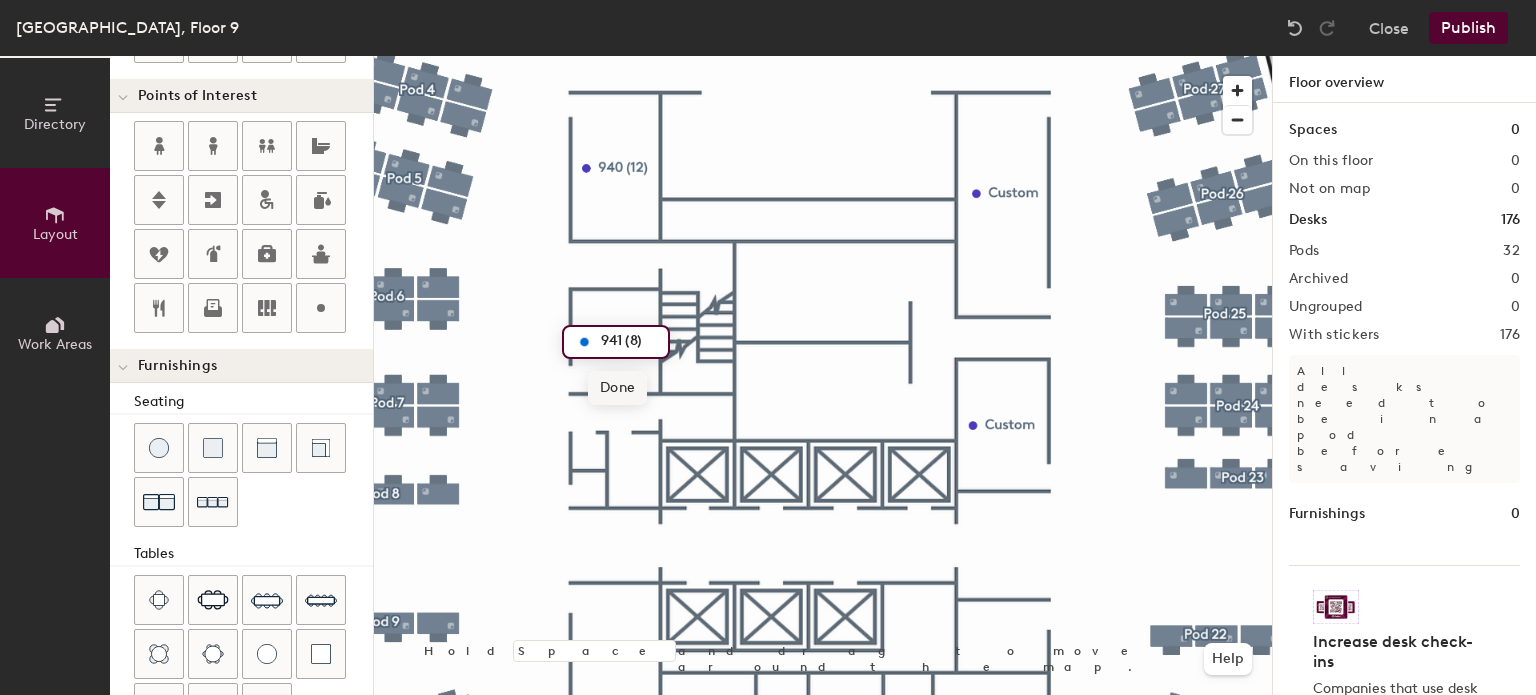 click on "Done" 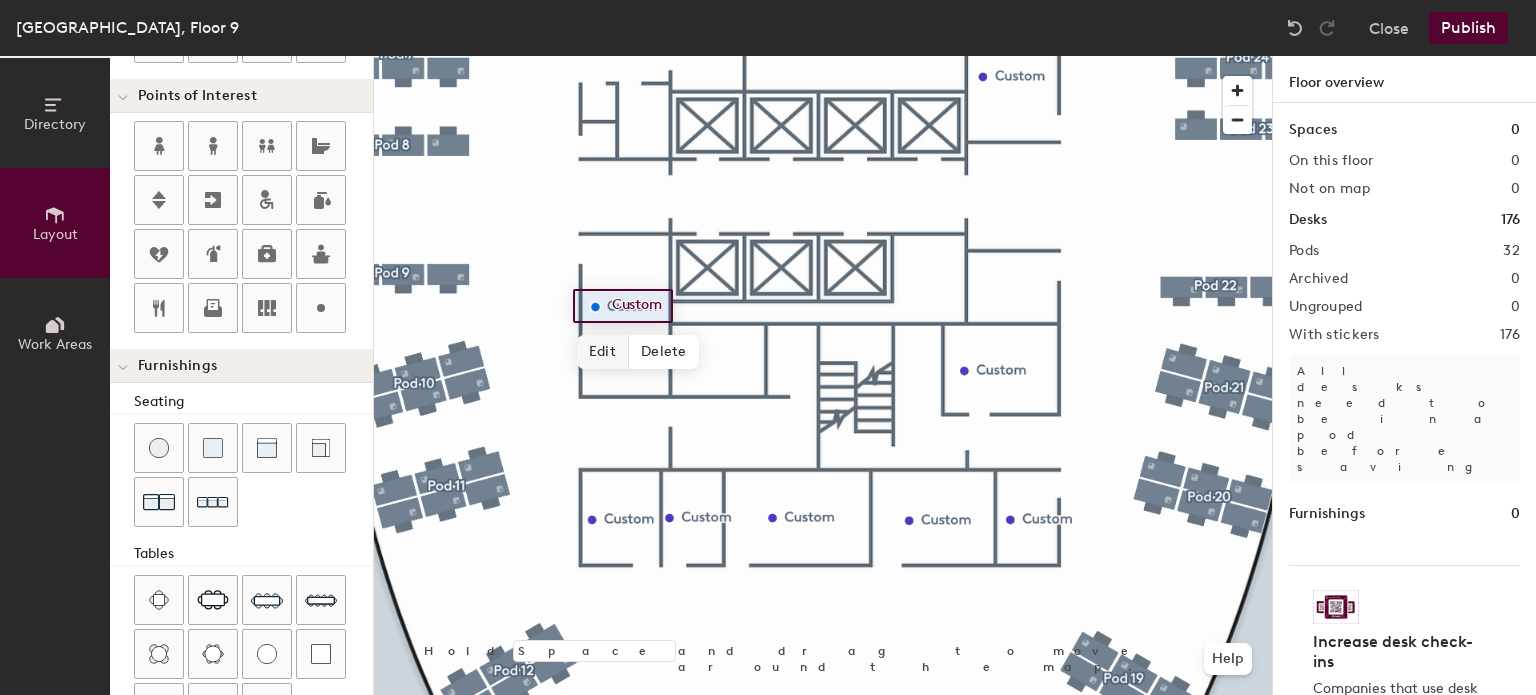 click on "Edit" 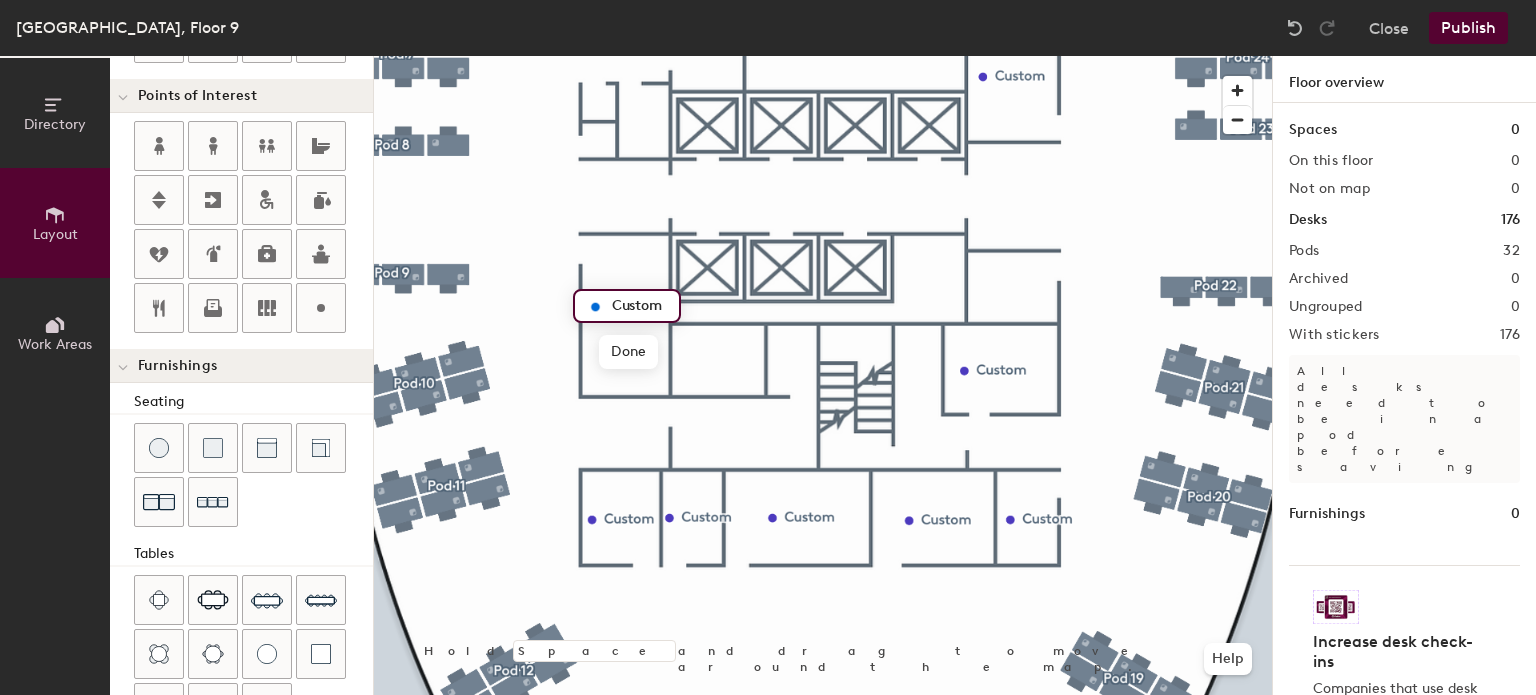 type on "20" 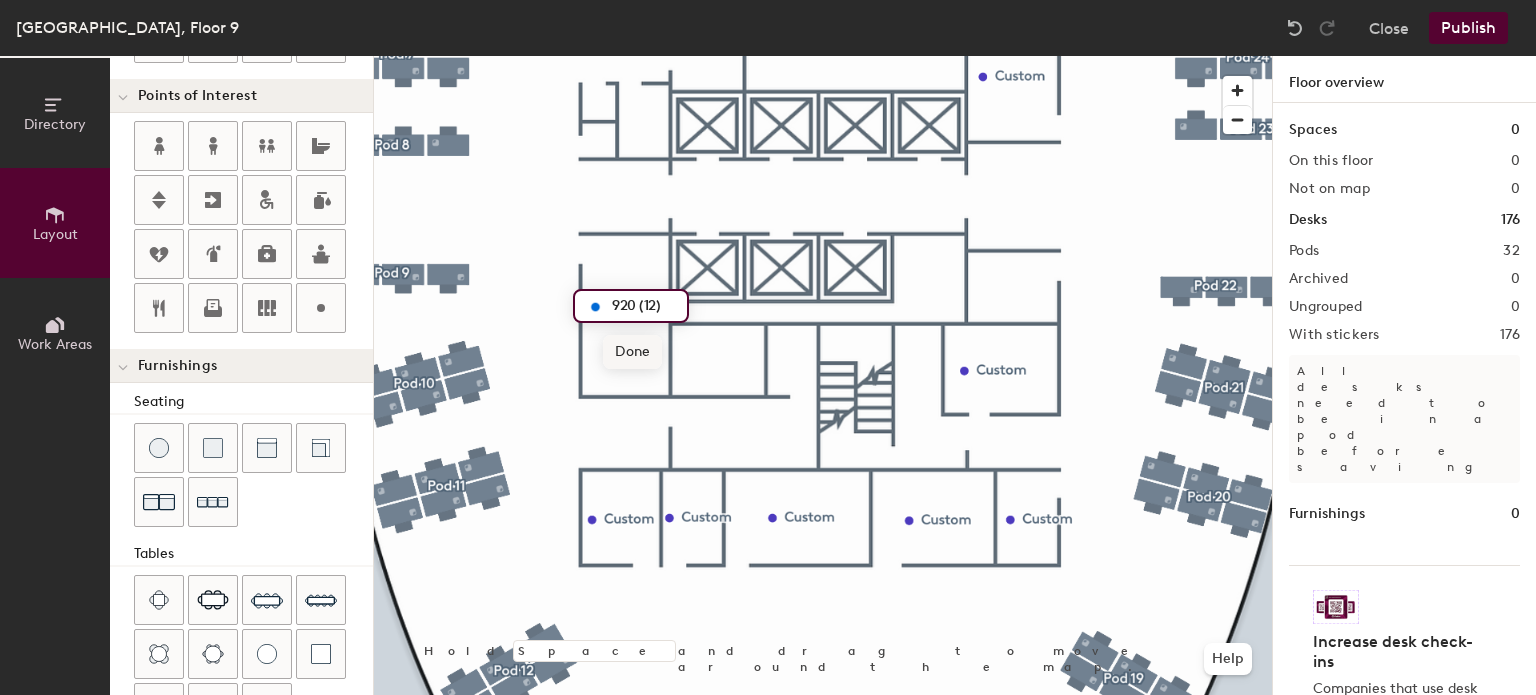 type on "920 (12)" 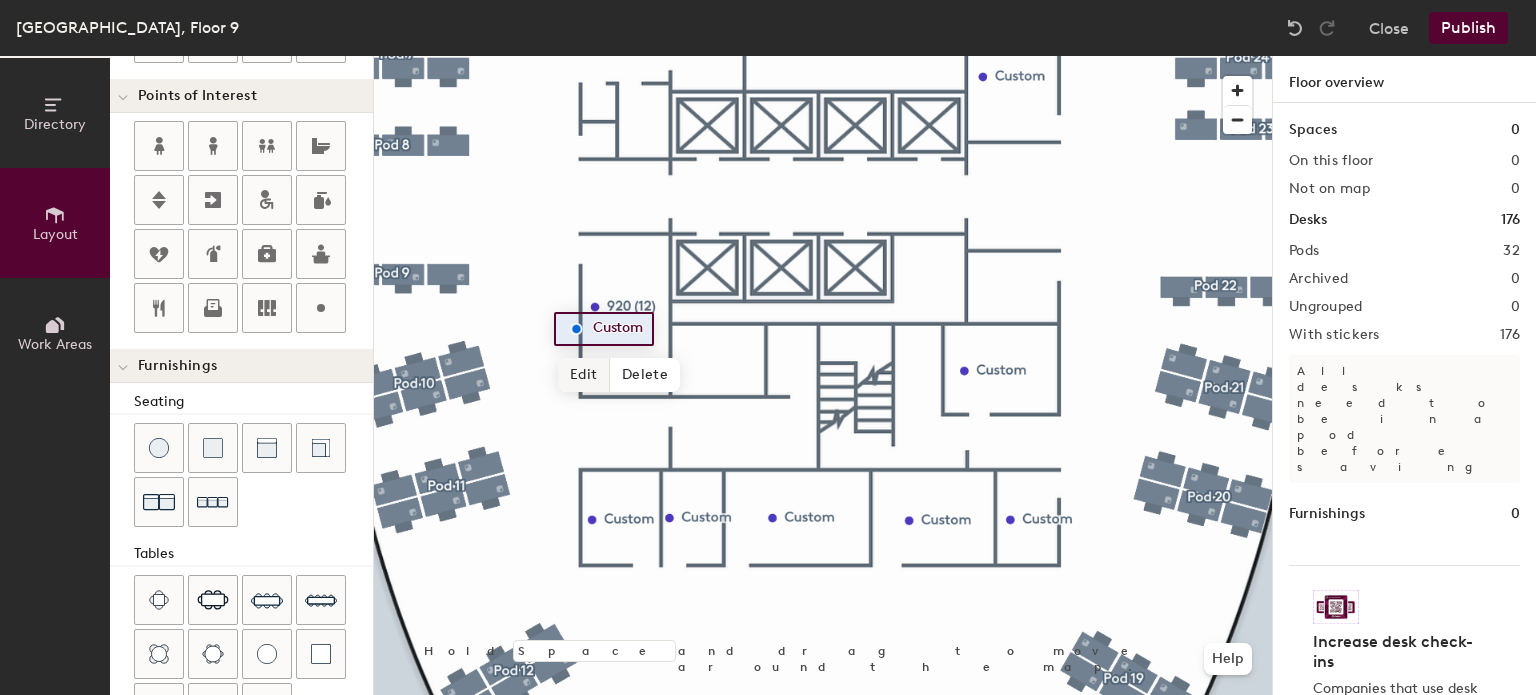 click on "Edit" 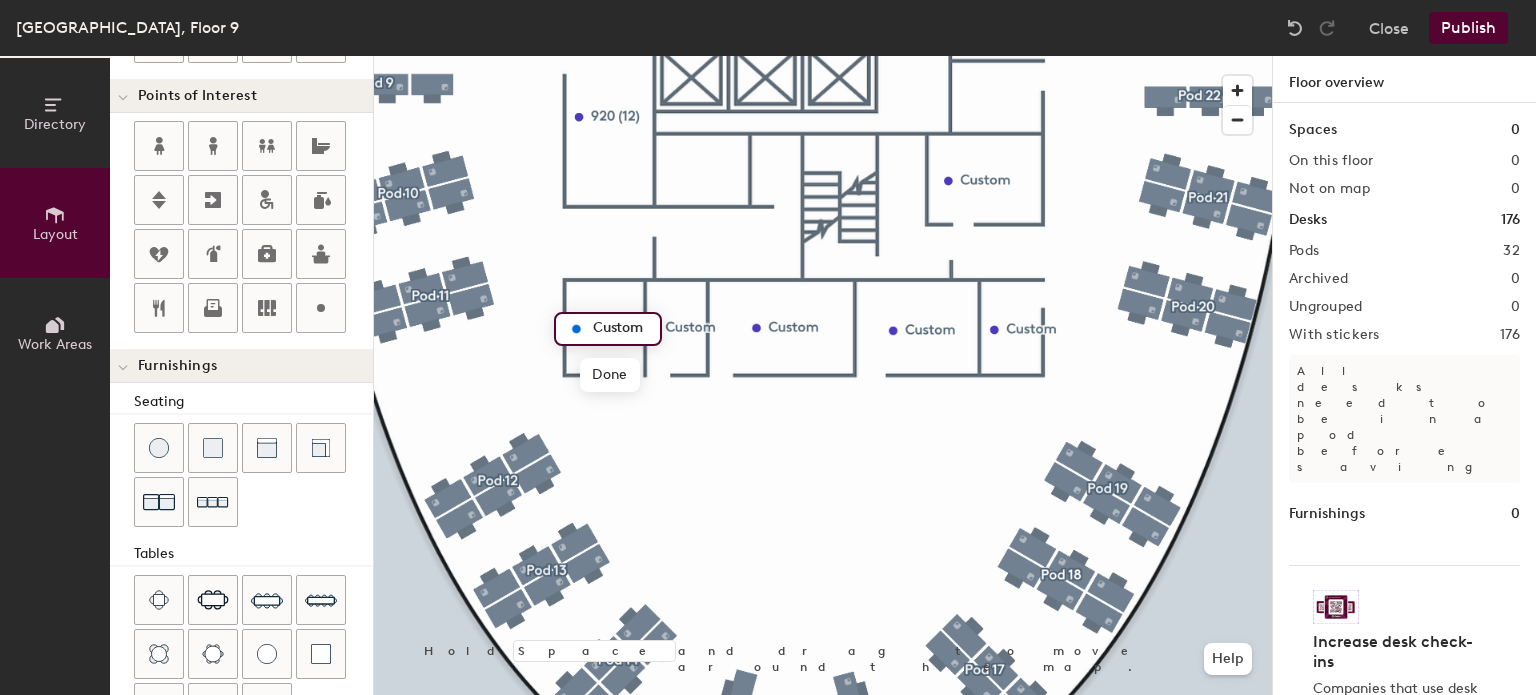 type on "20" 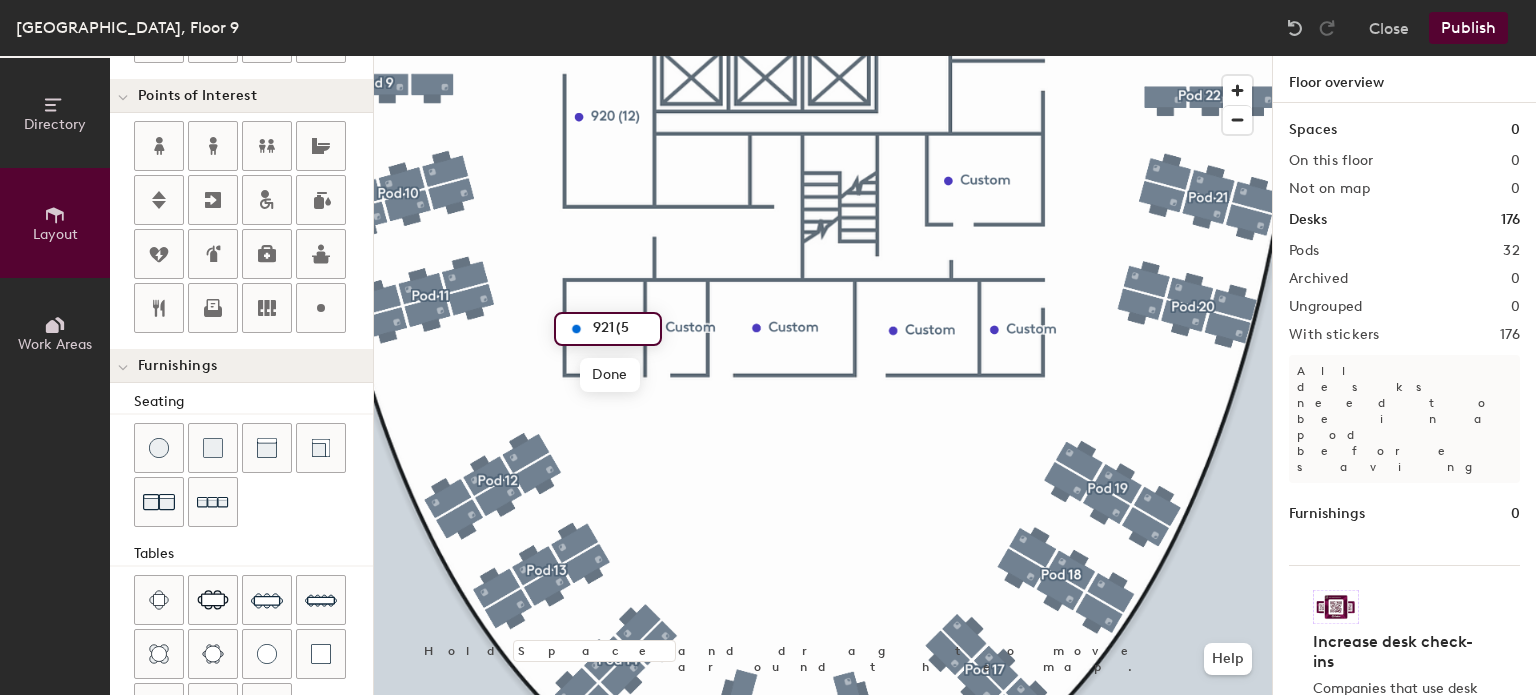 type on "921 (5)" 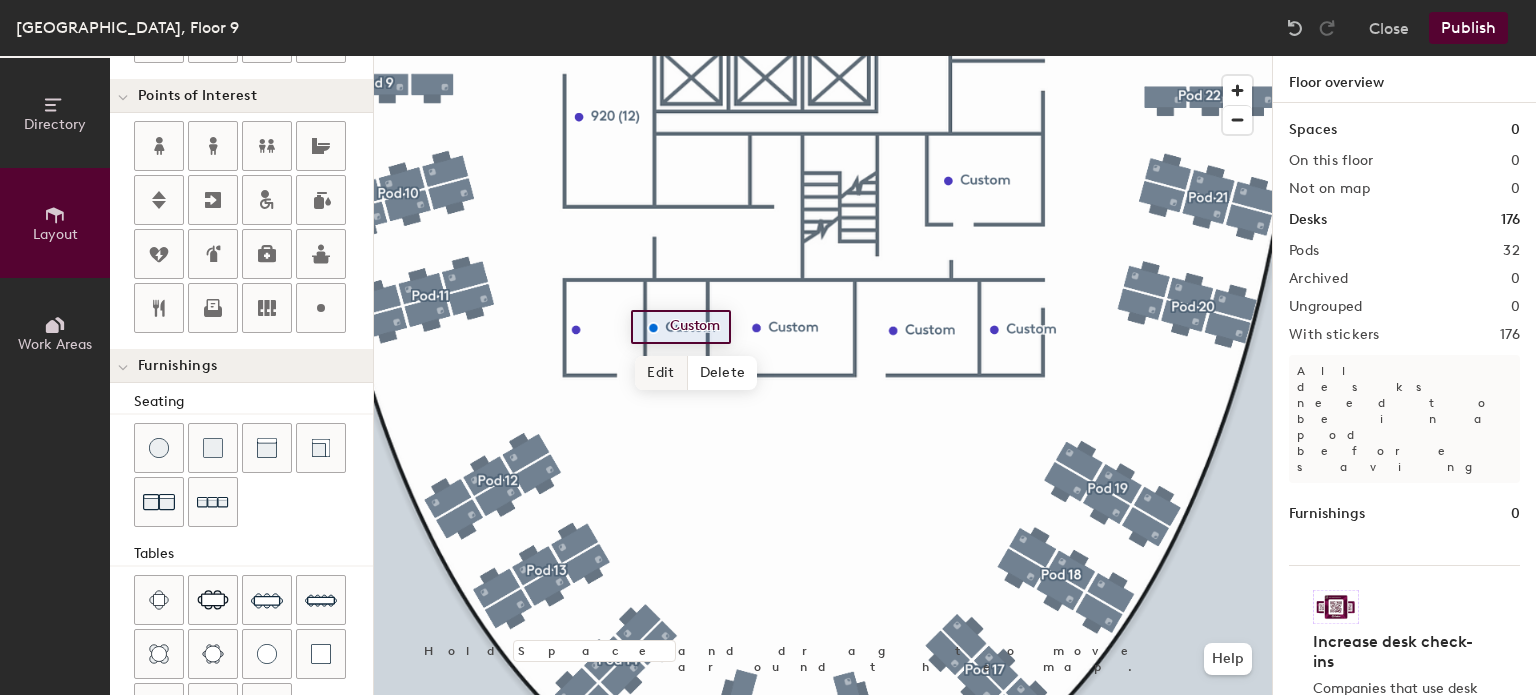 click on "Edit" 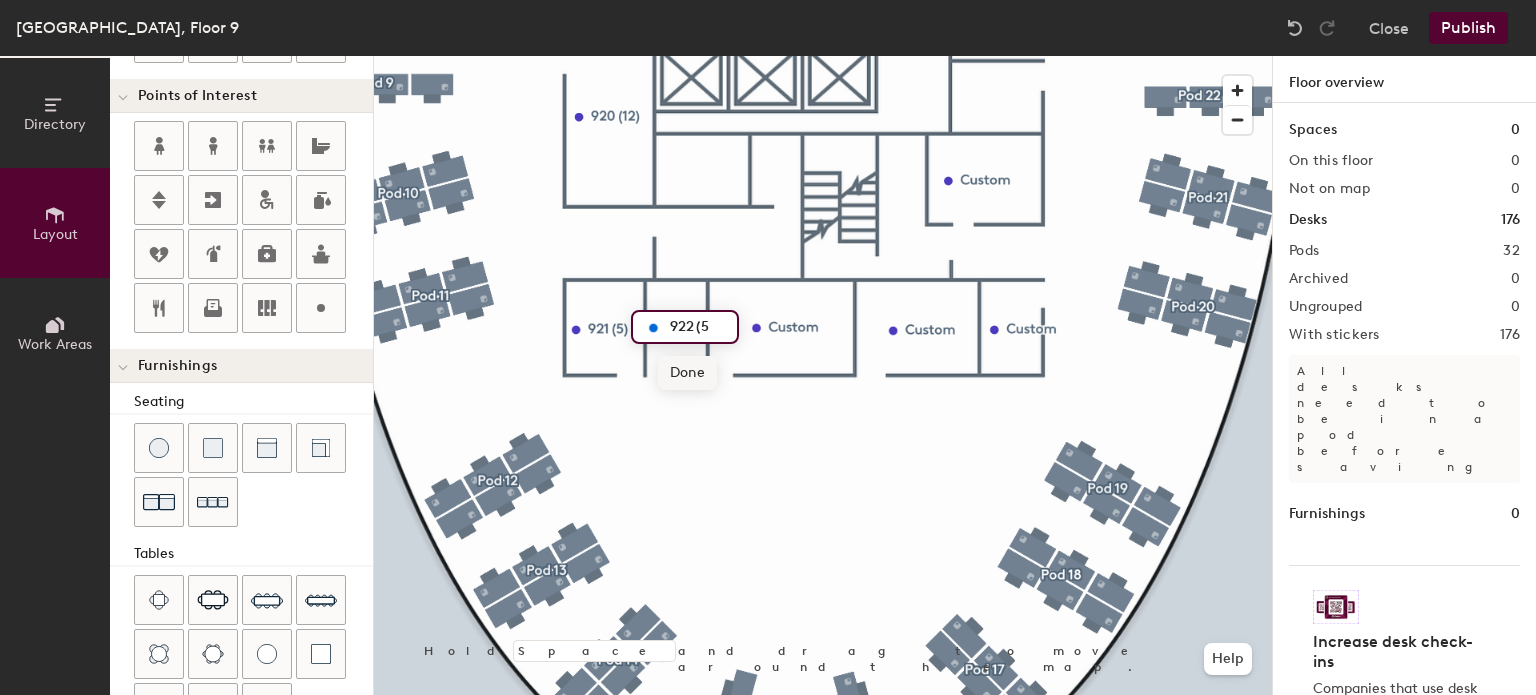type on "922 (5)" 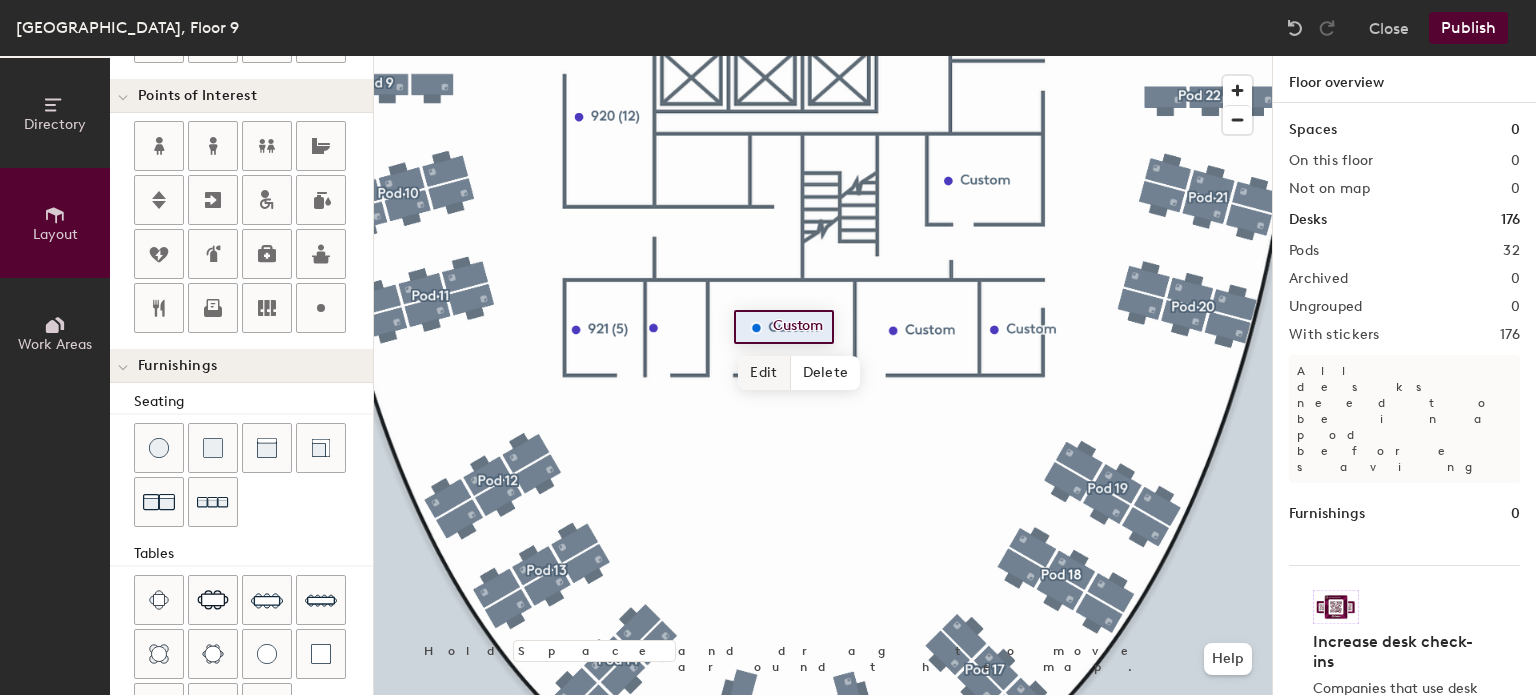 click on "Edit" 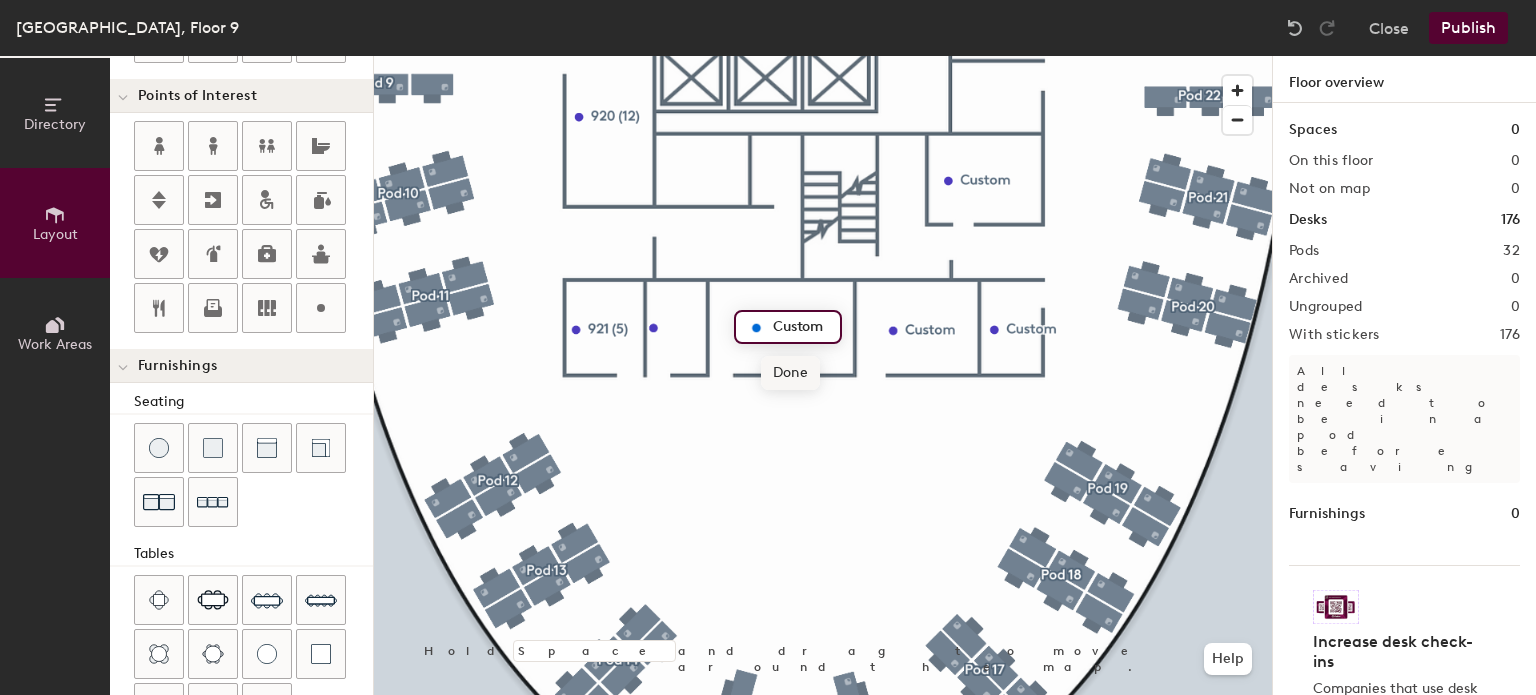 type on "20" 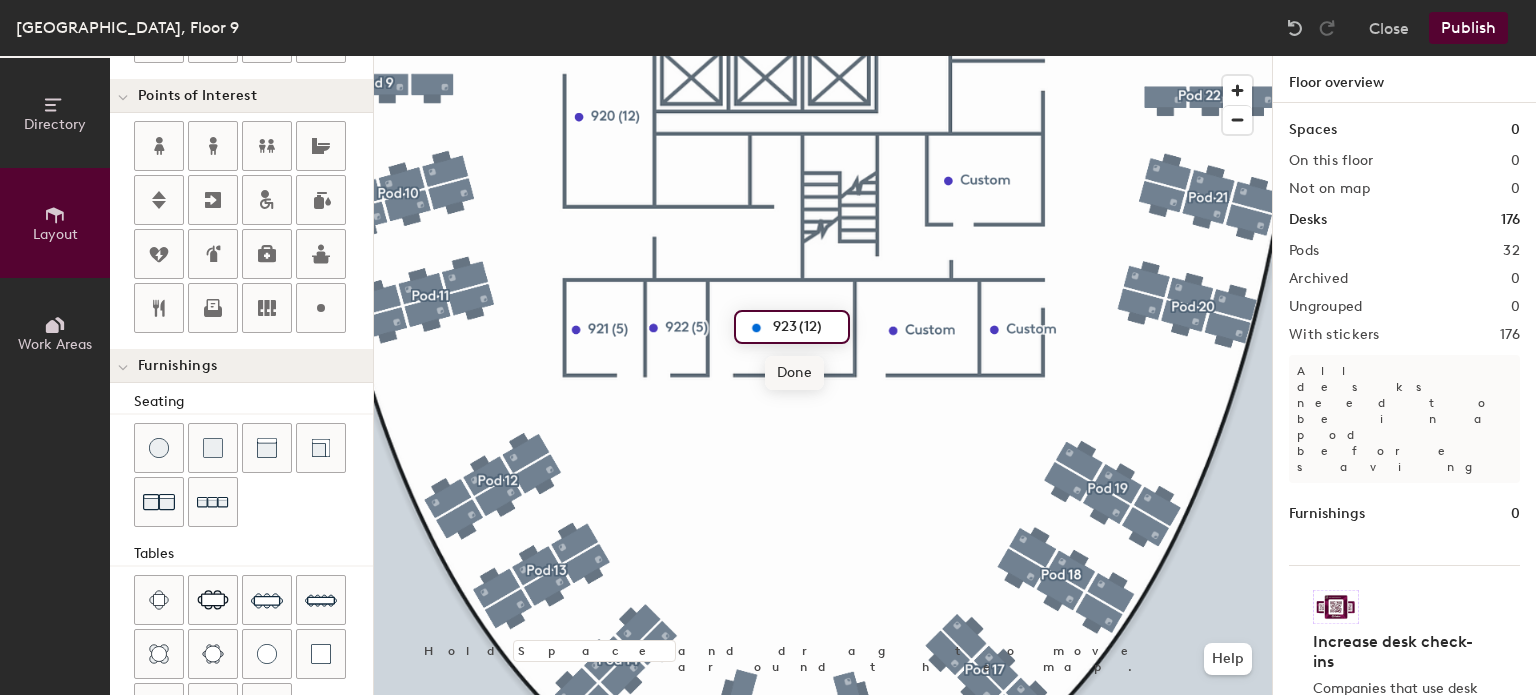 type on "923 (12)" 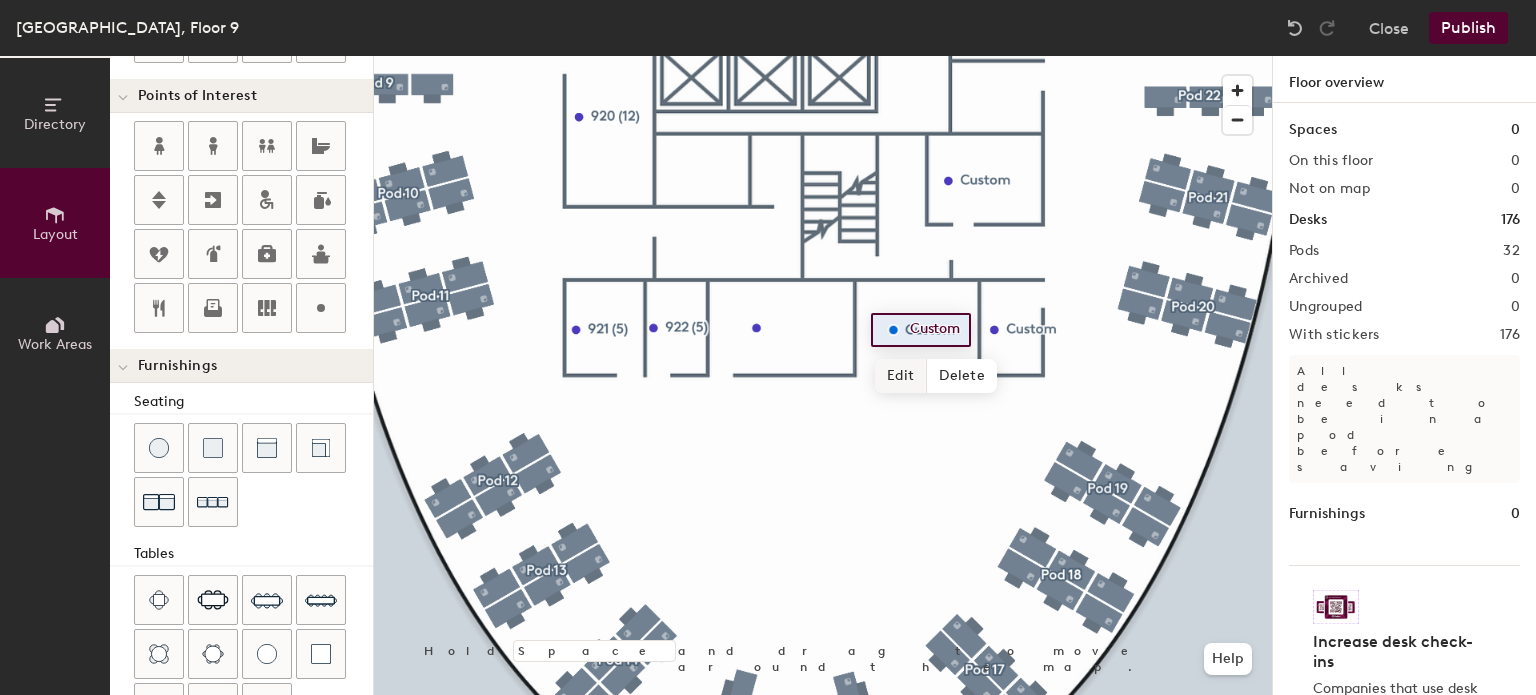 click on "Edit" 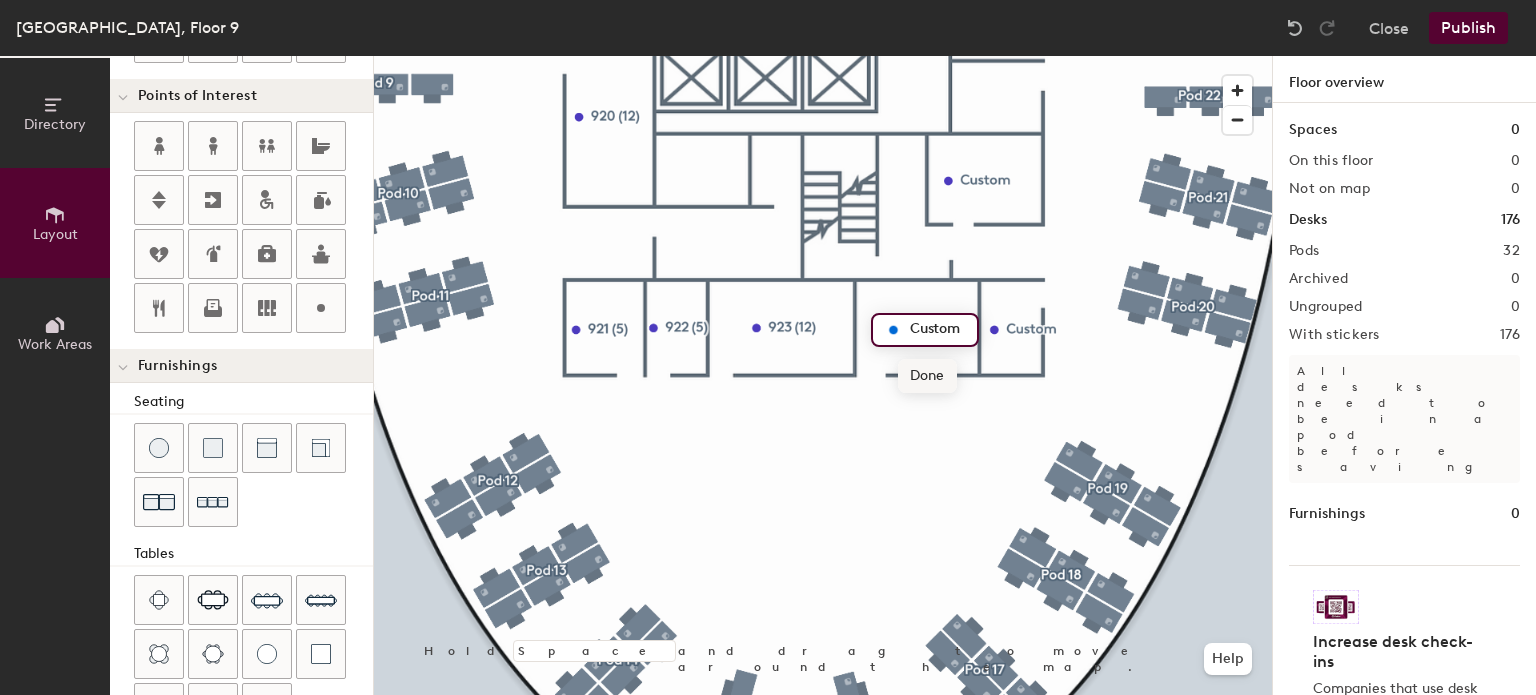 type on "20" 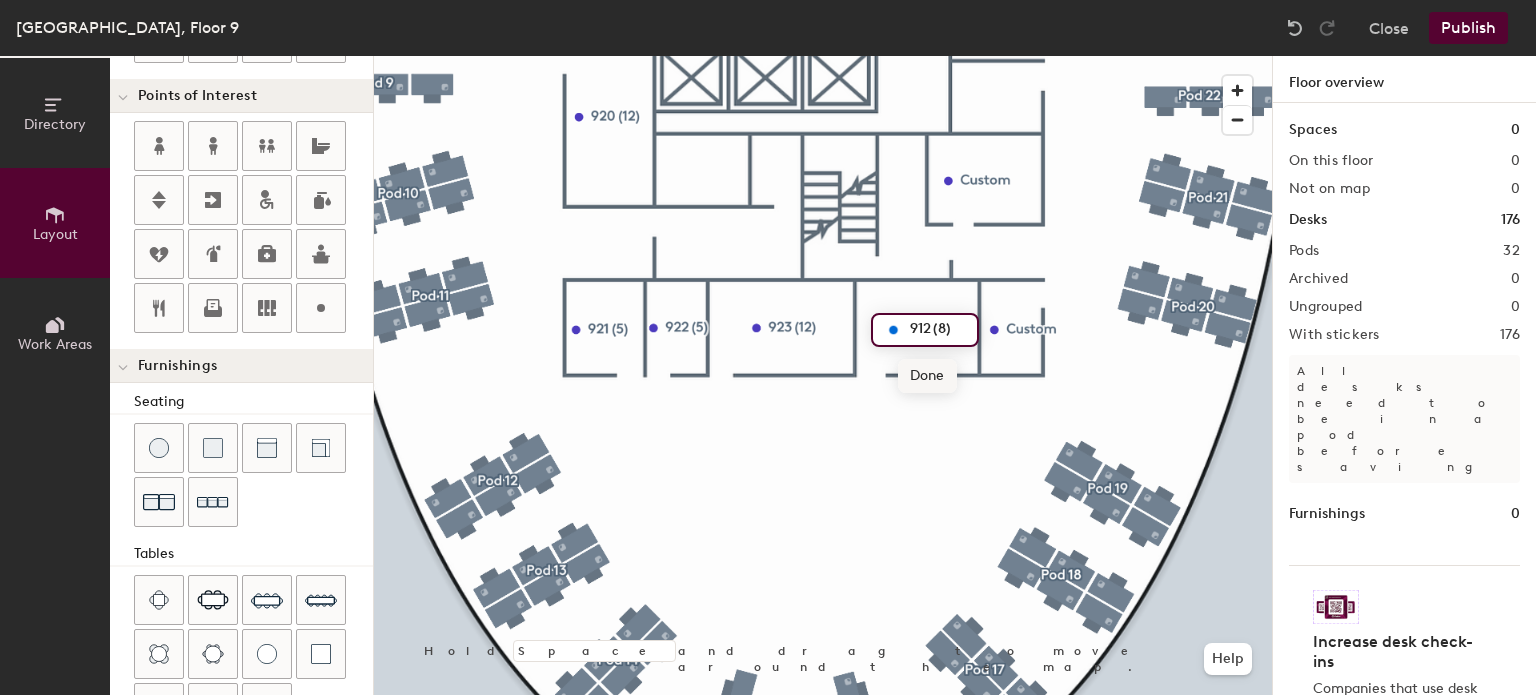 type on "912 (8)" 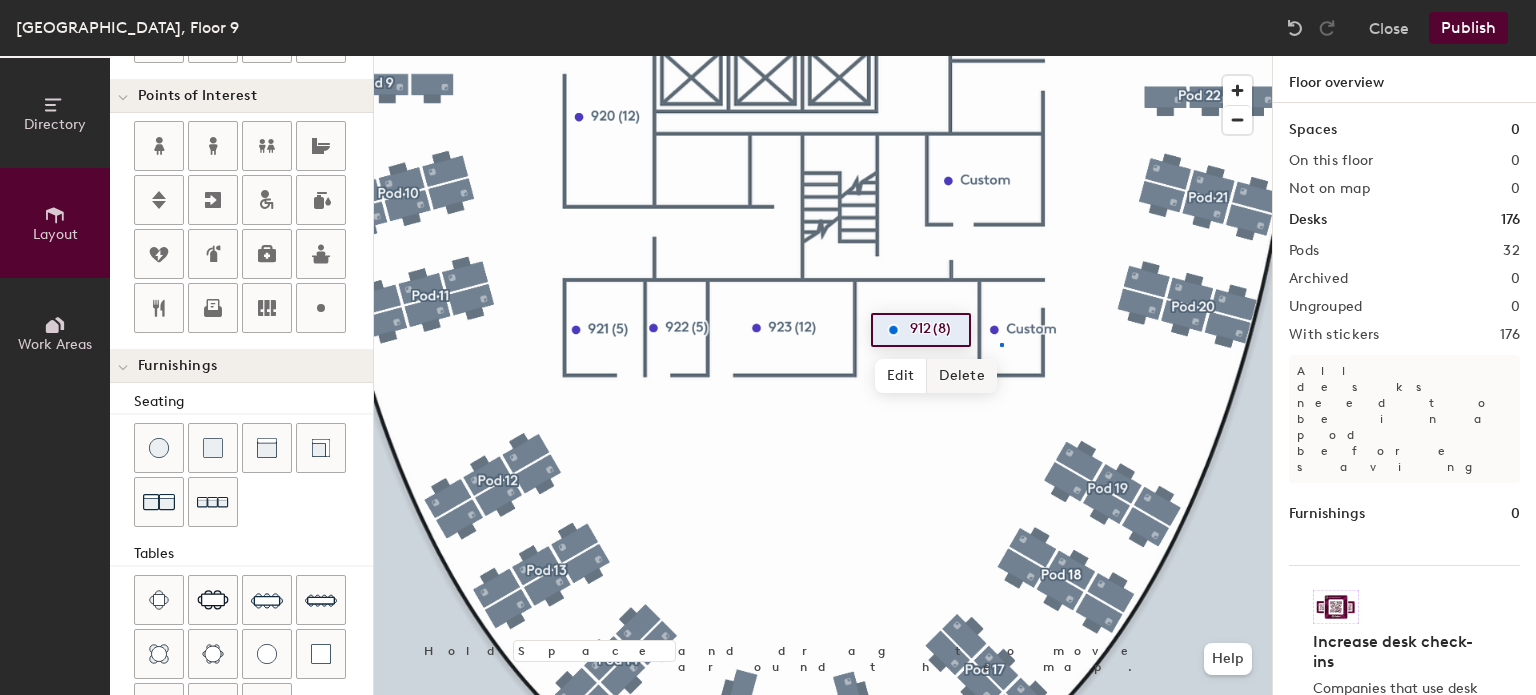 click 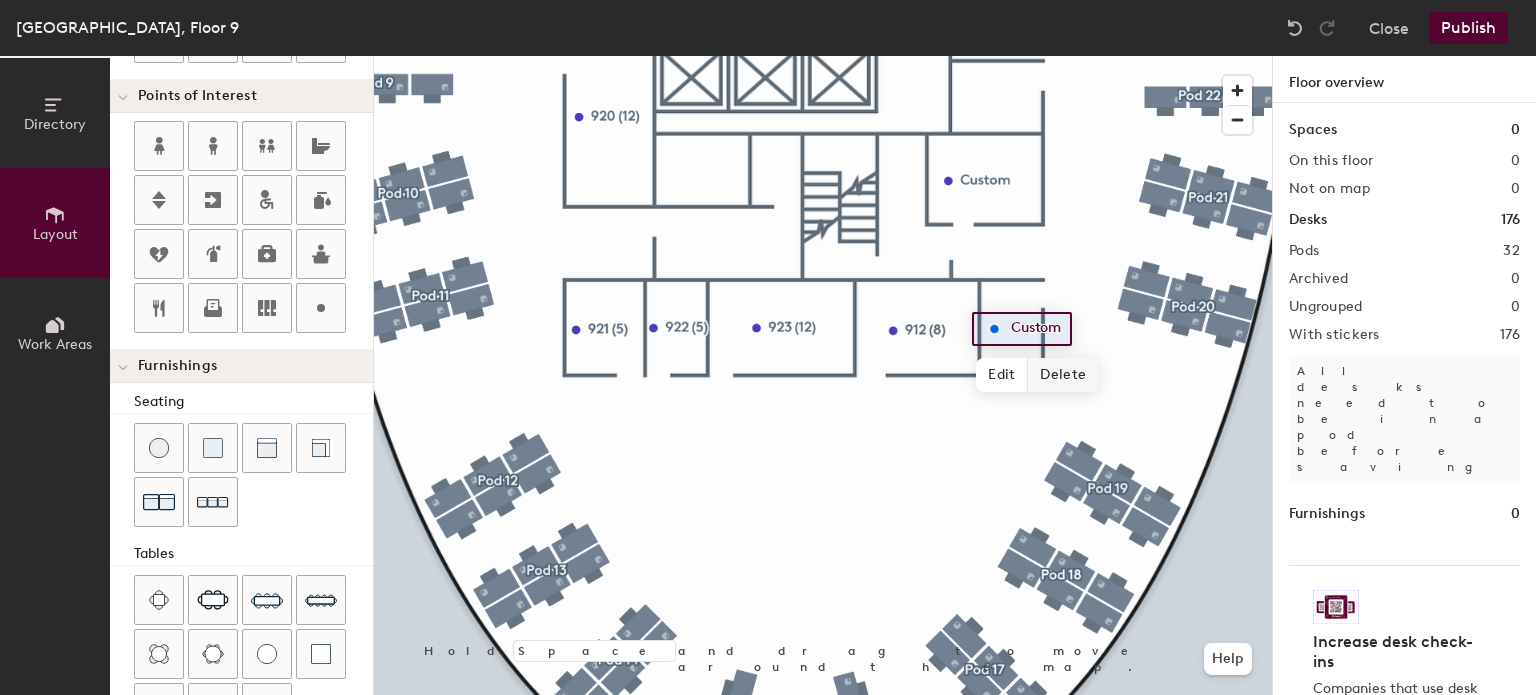 click on "Delete" 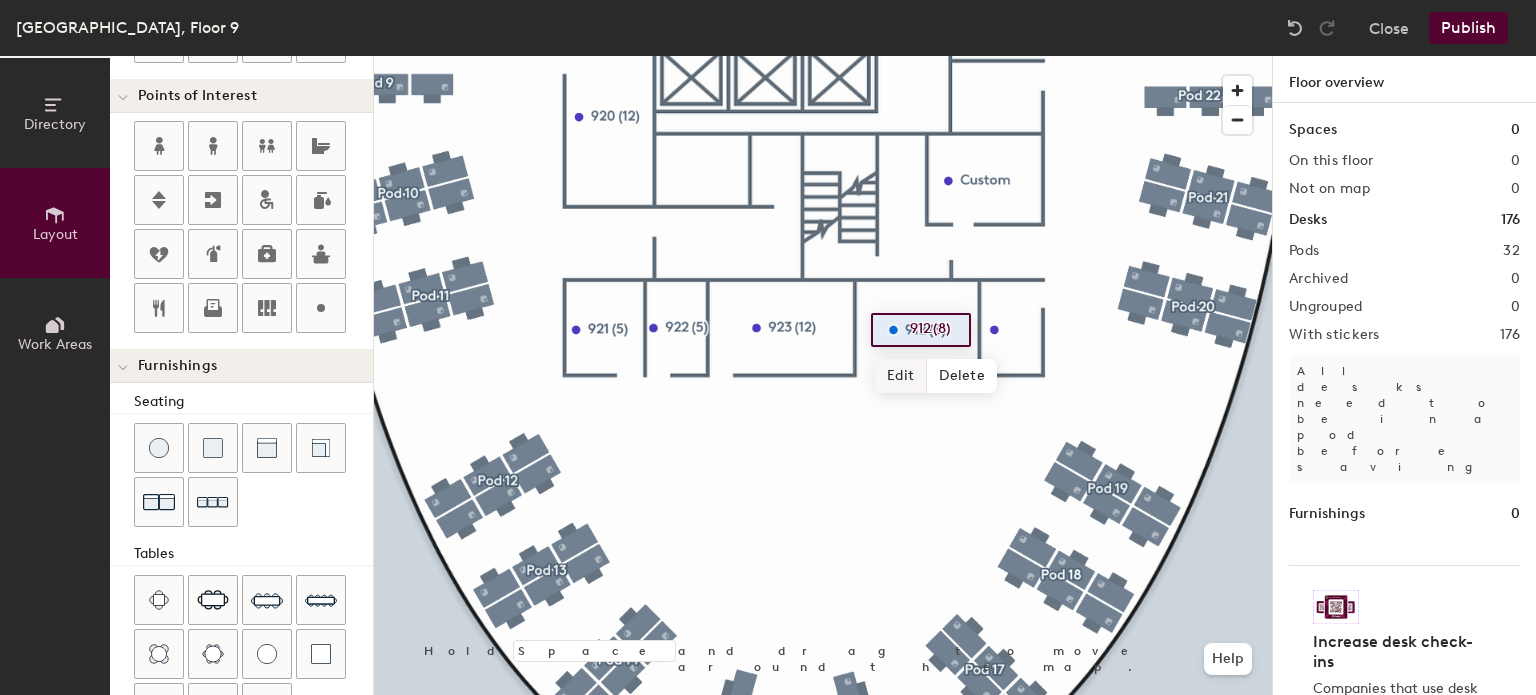 click on "Edit" 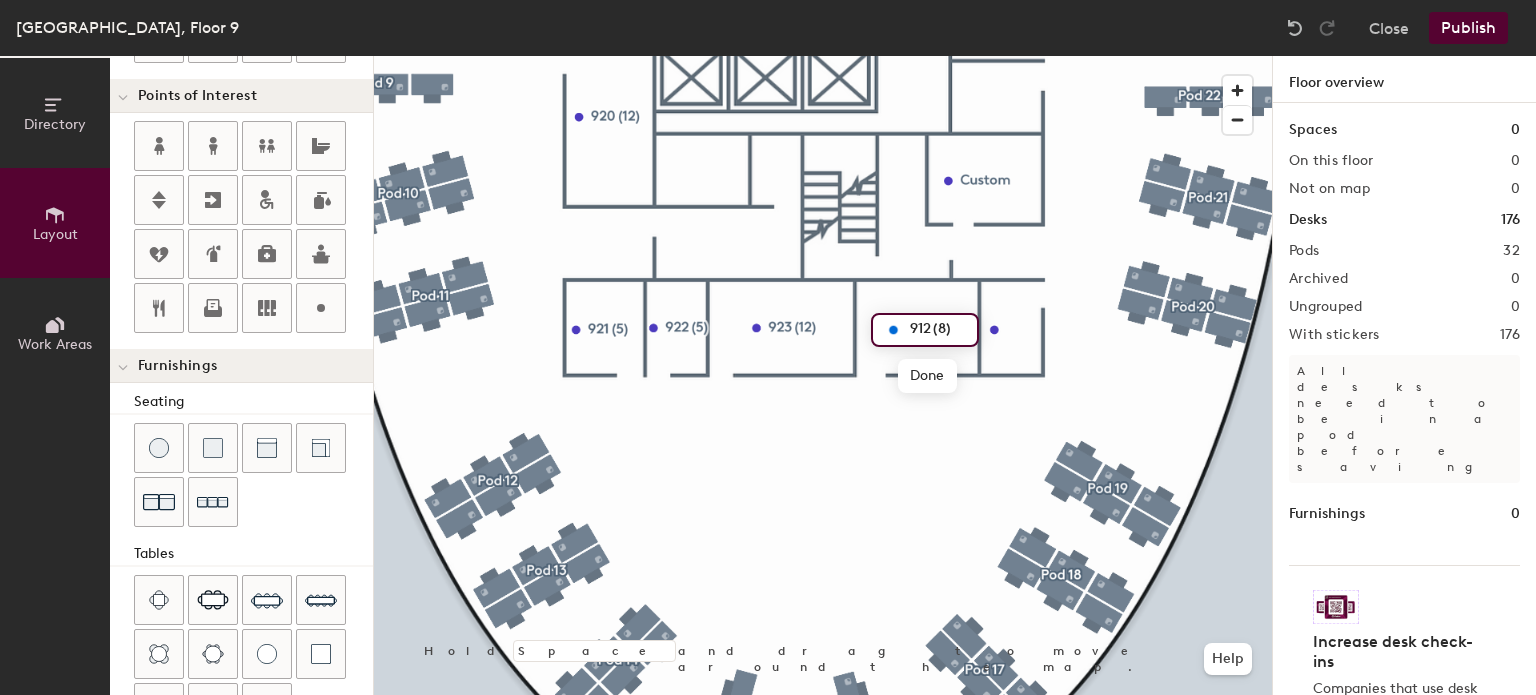 type on "20" 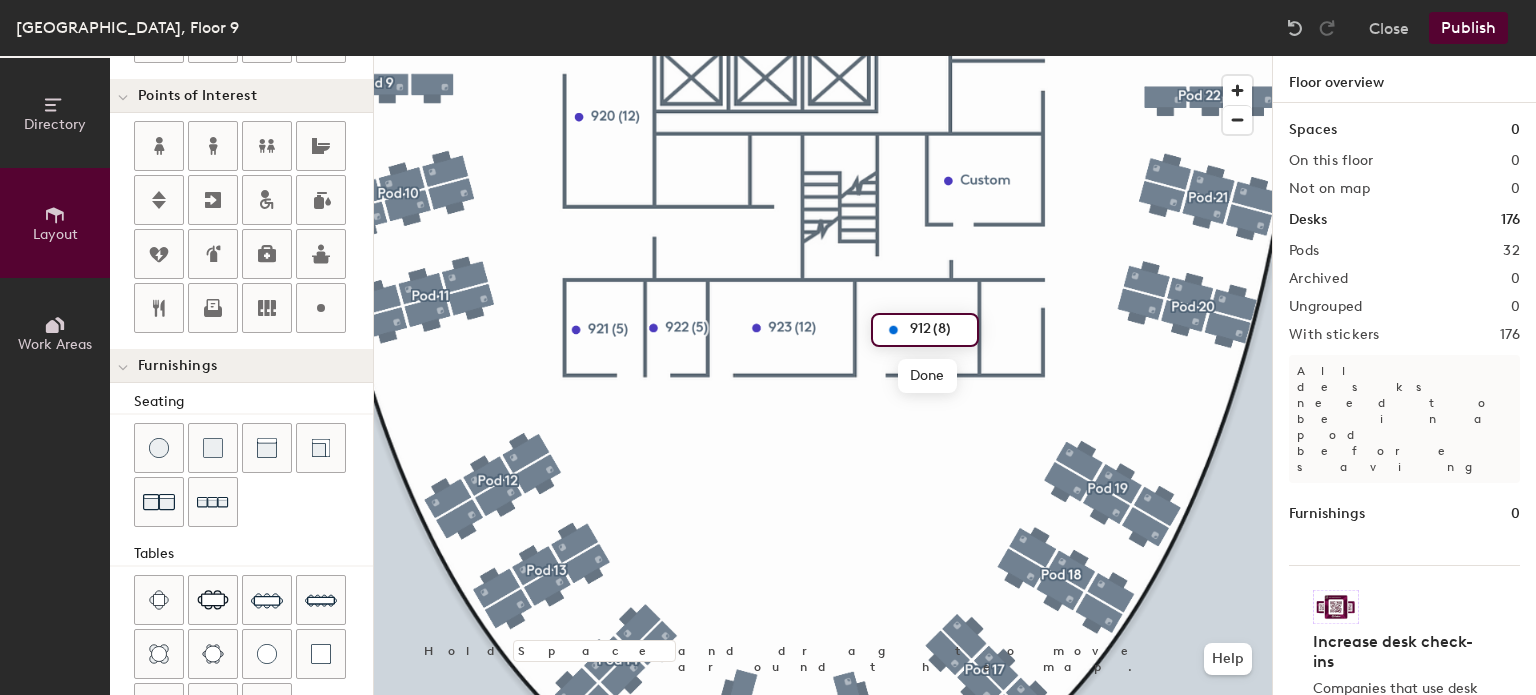 click on "912 (8)" 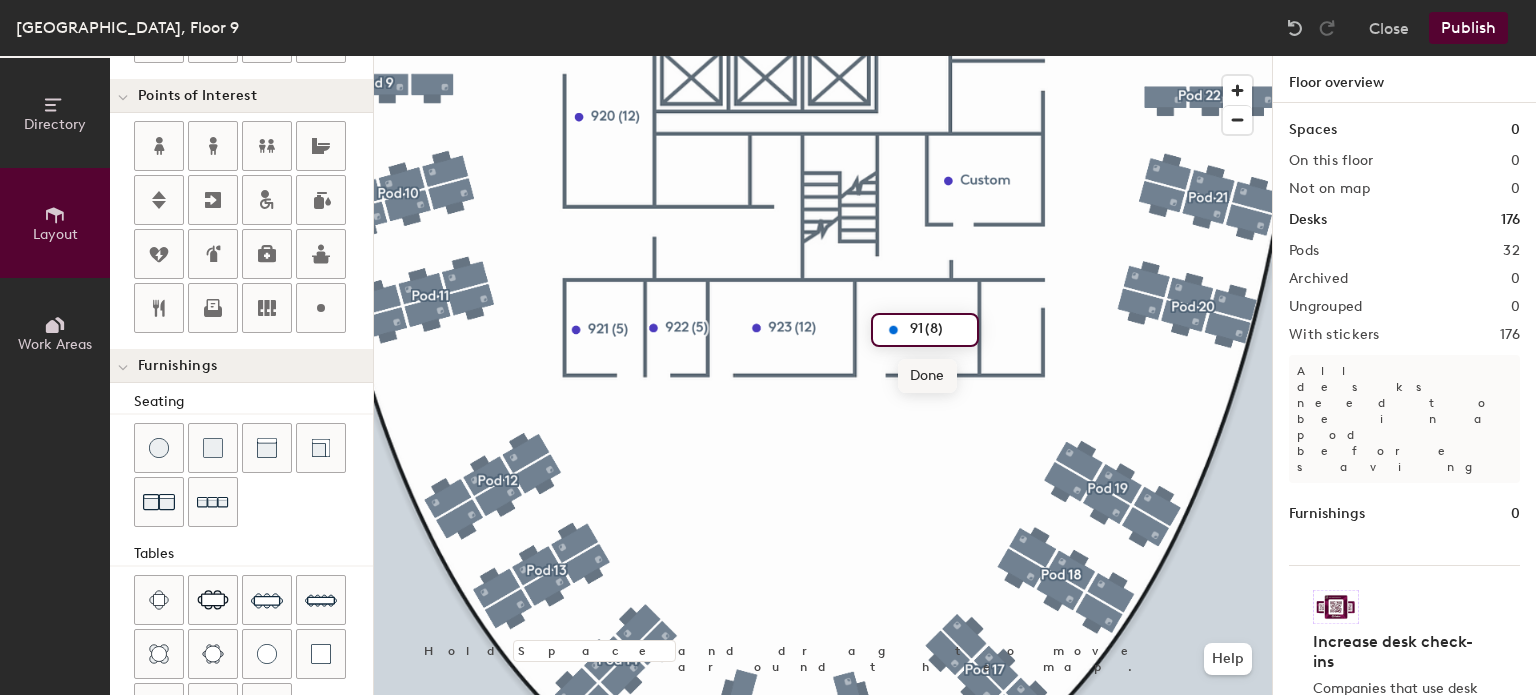 type on "910 (8)" 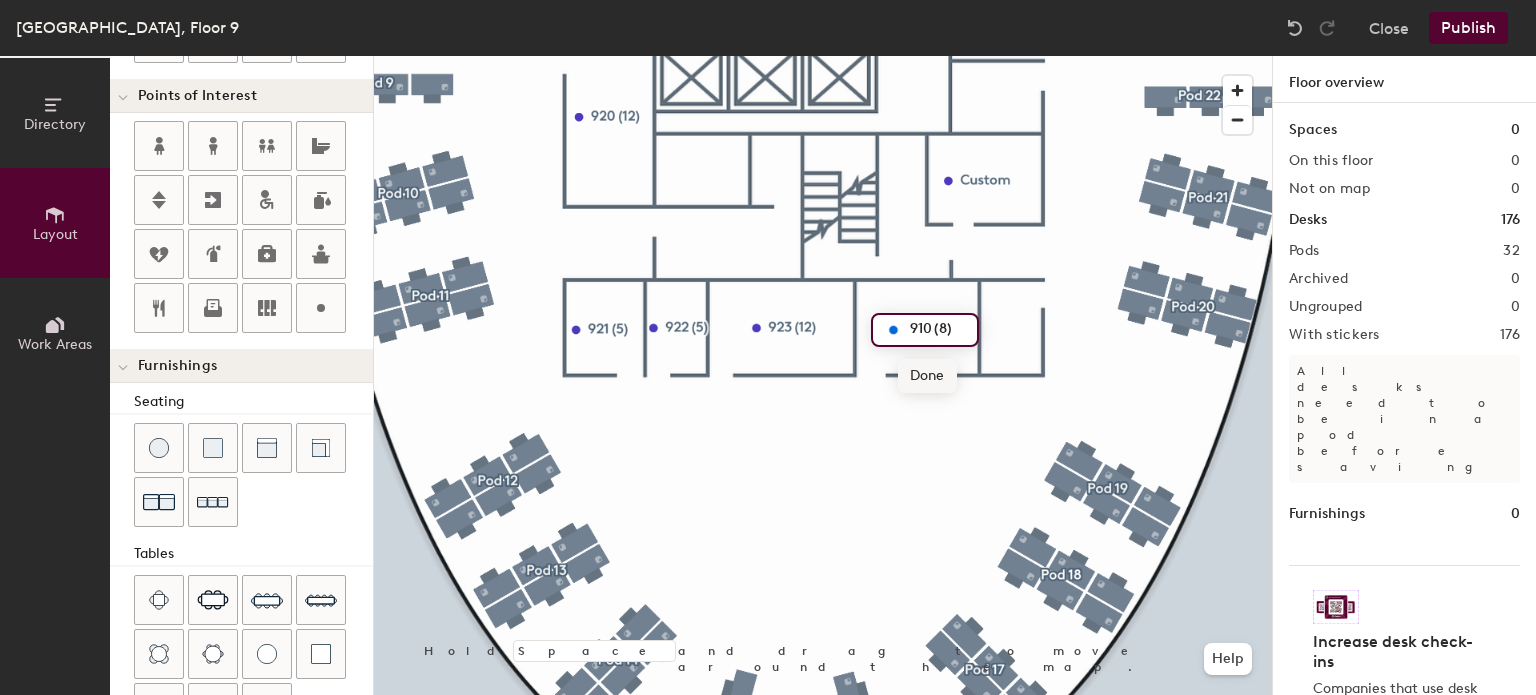 click 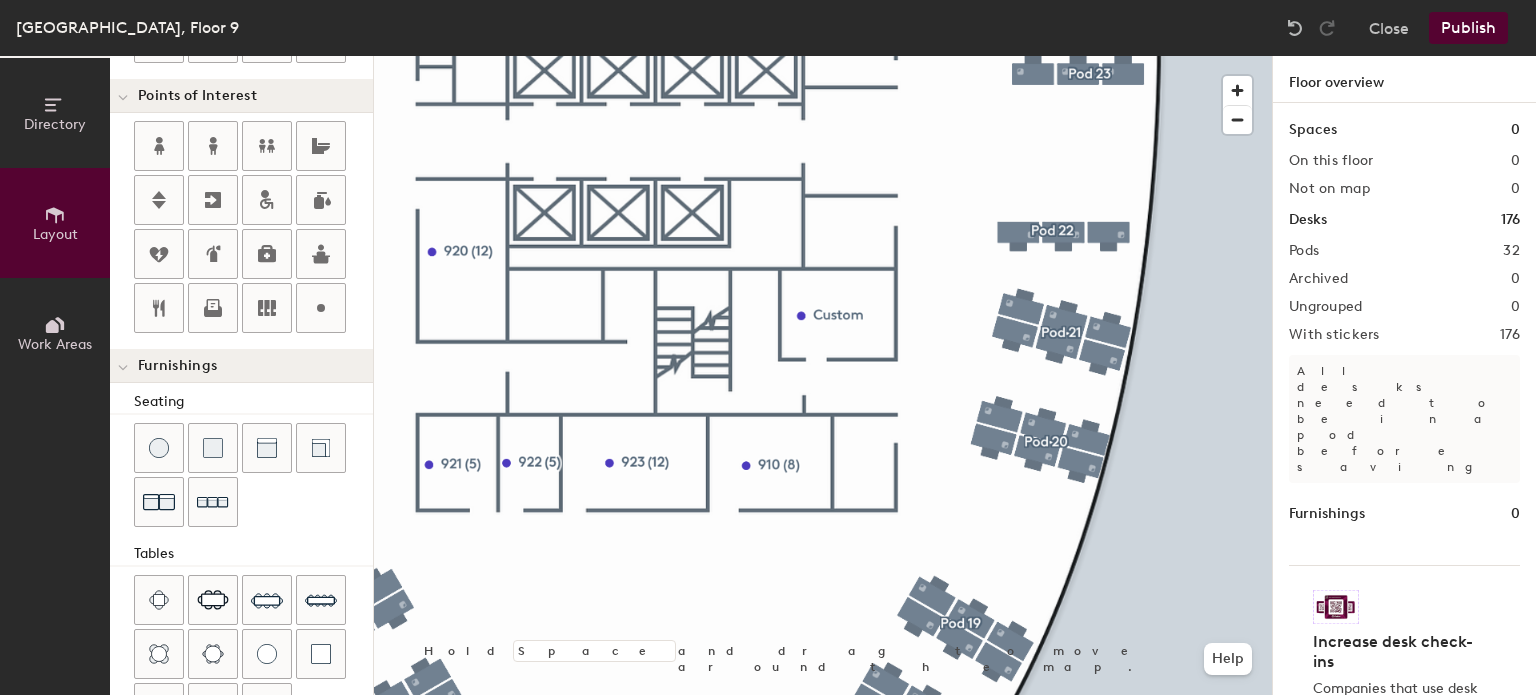 click 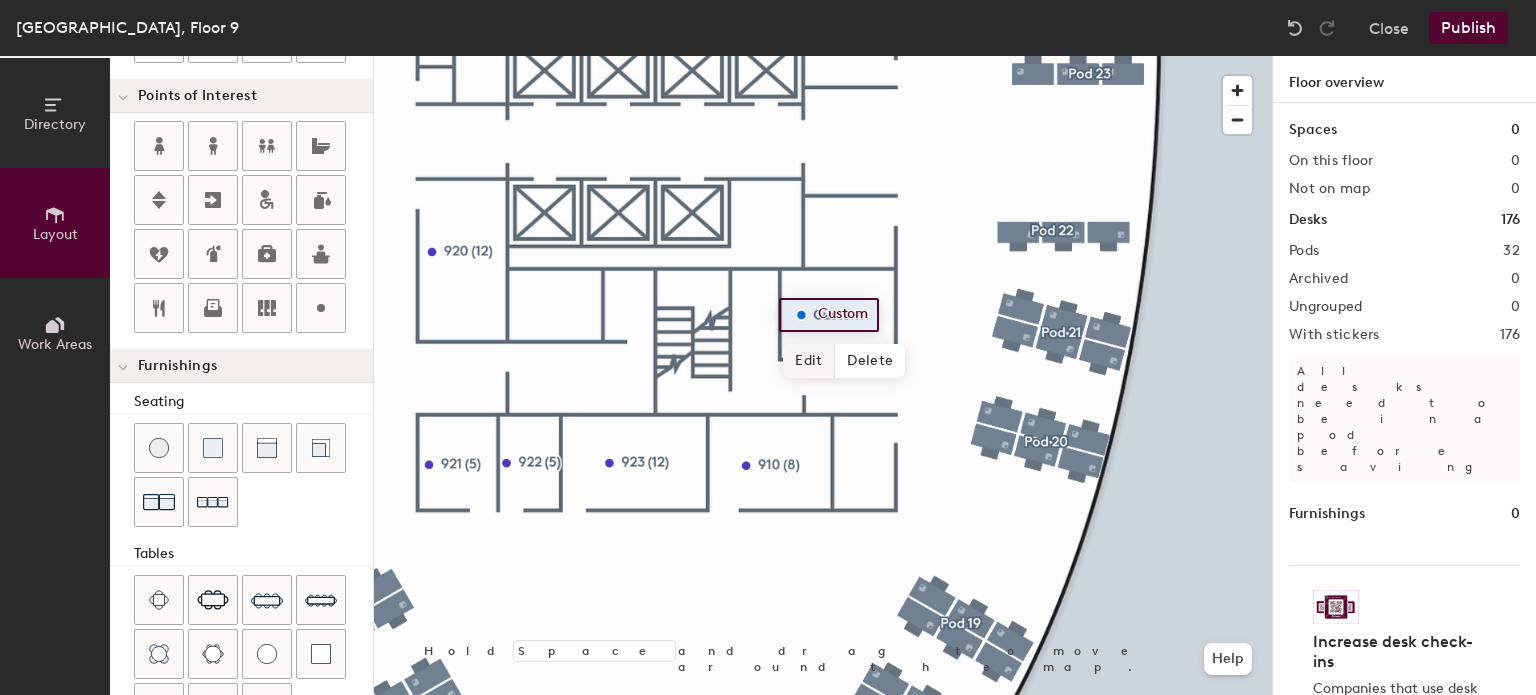 click on "Edit" 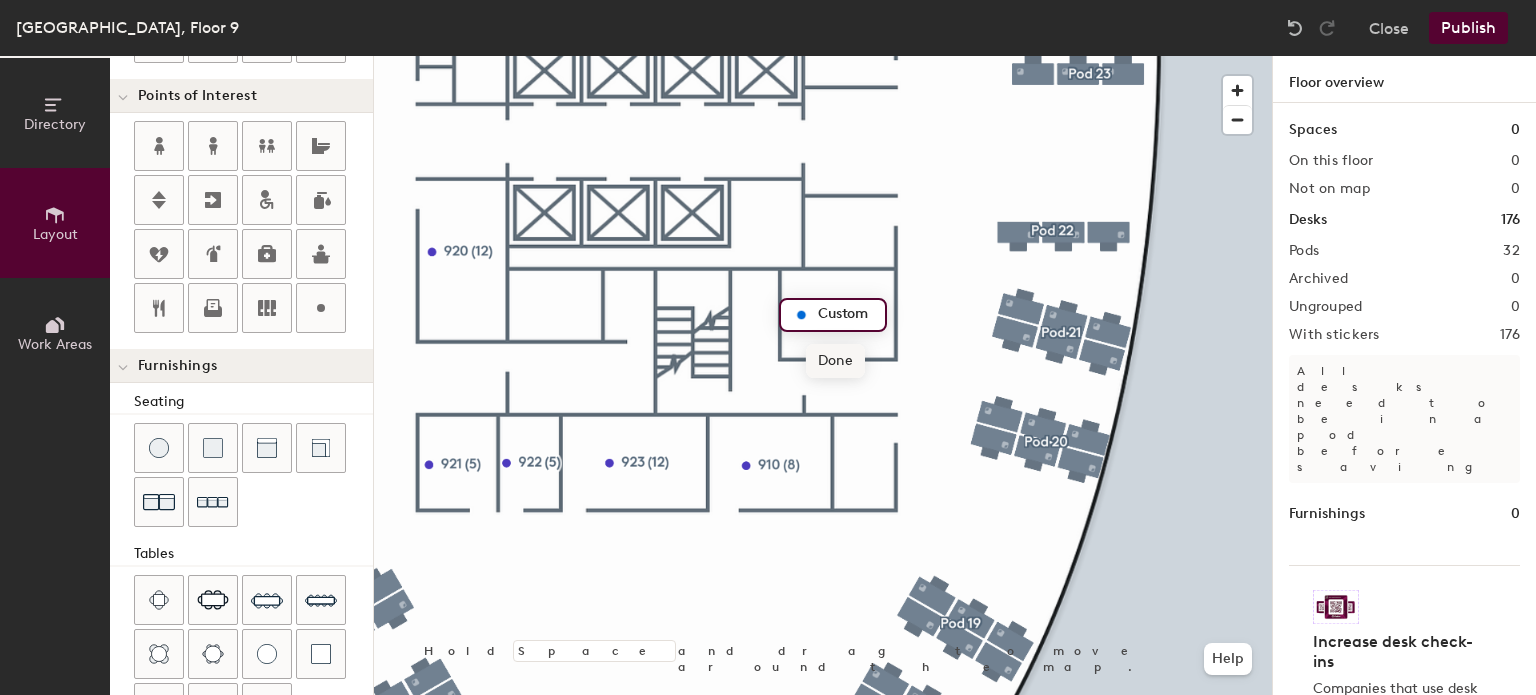 type on "20" 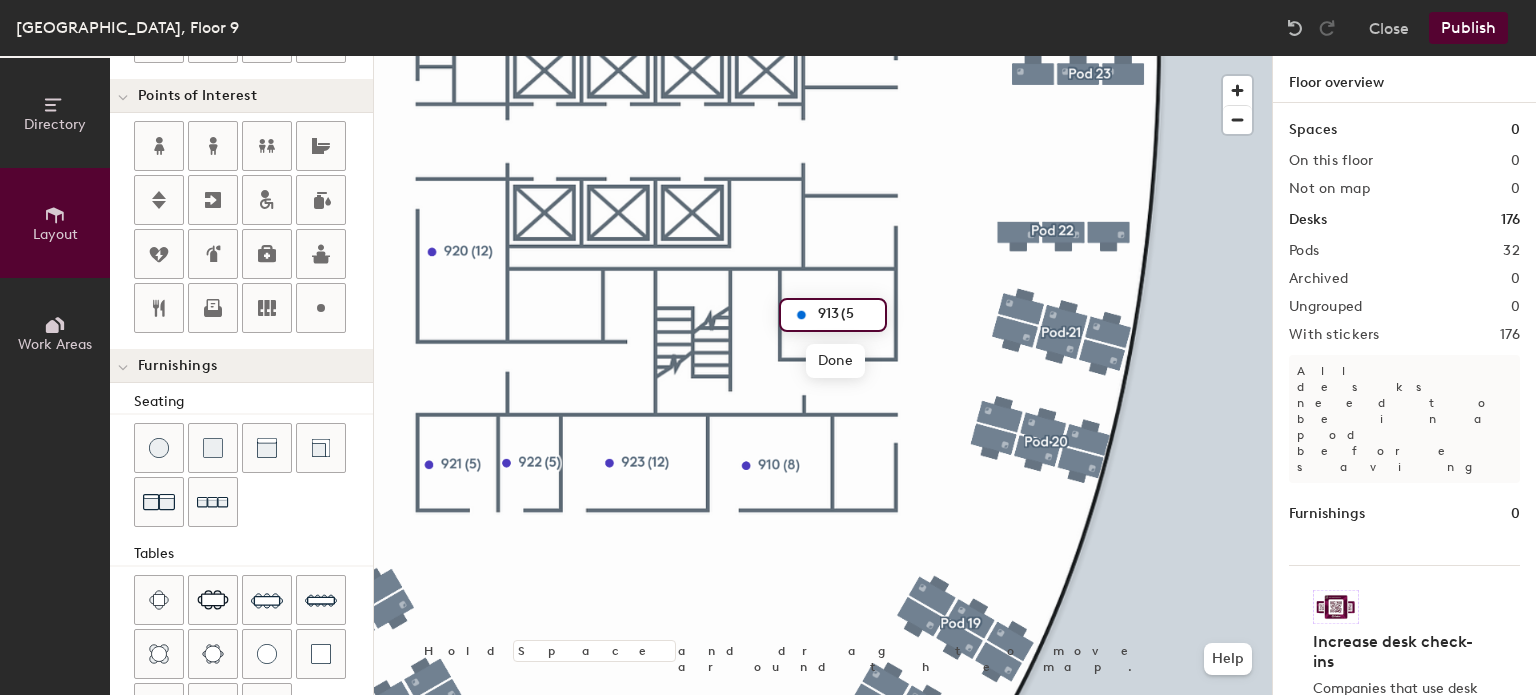 type on "913 (5)" 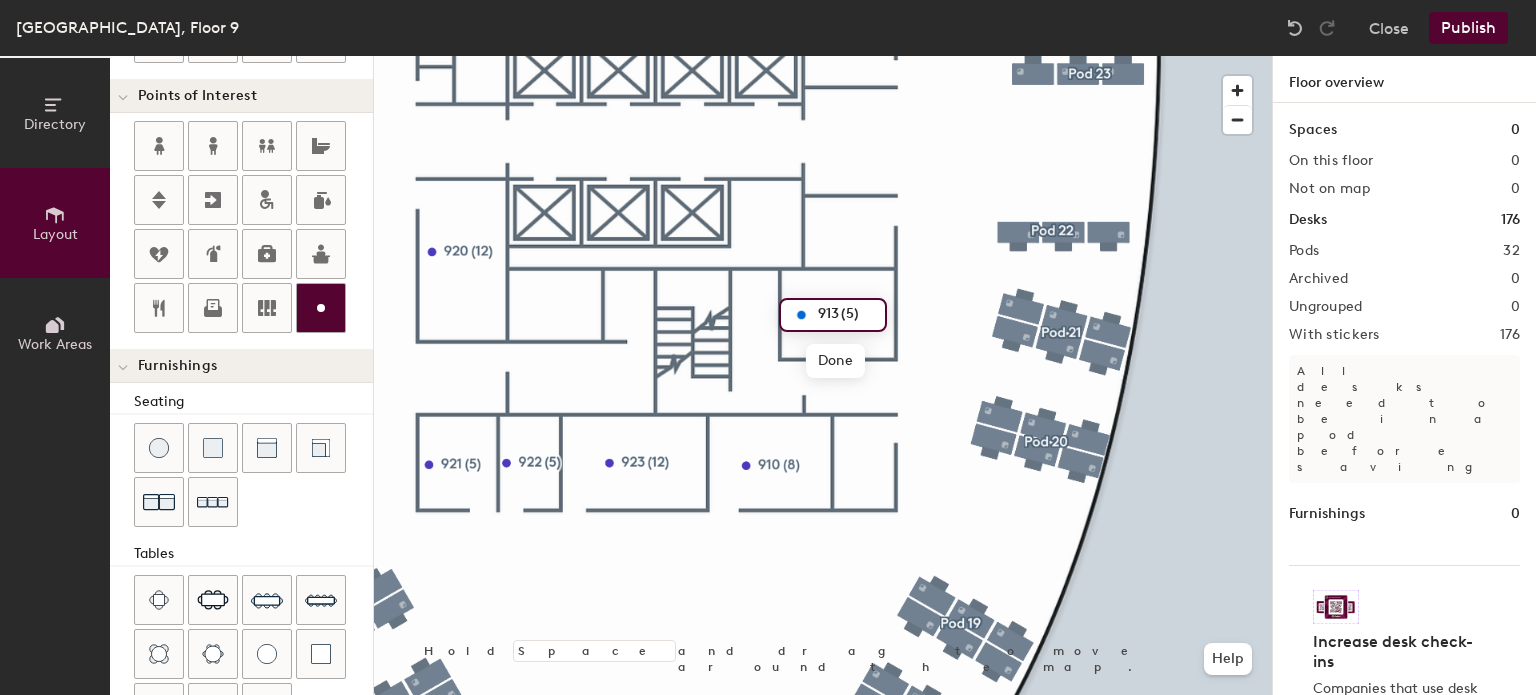 click 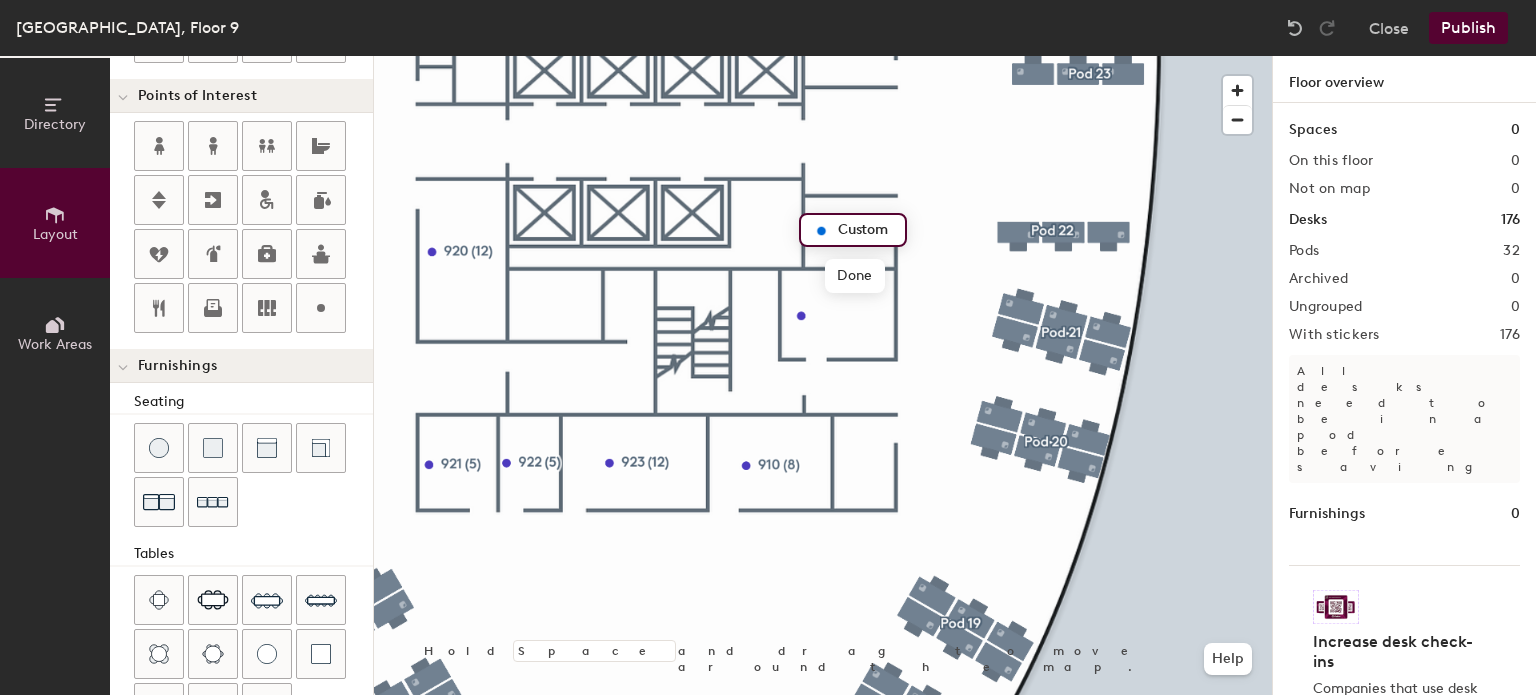 type on "20" 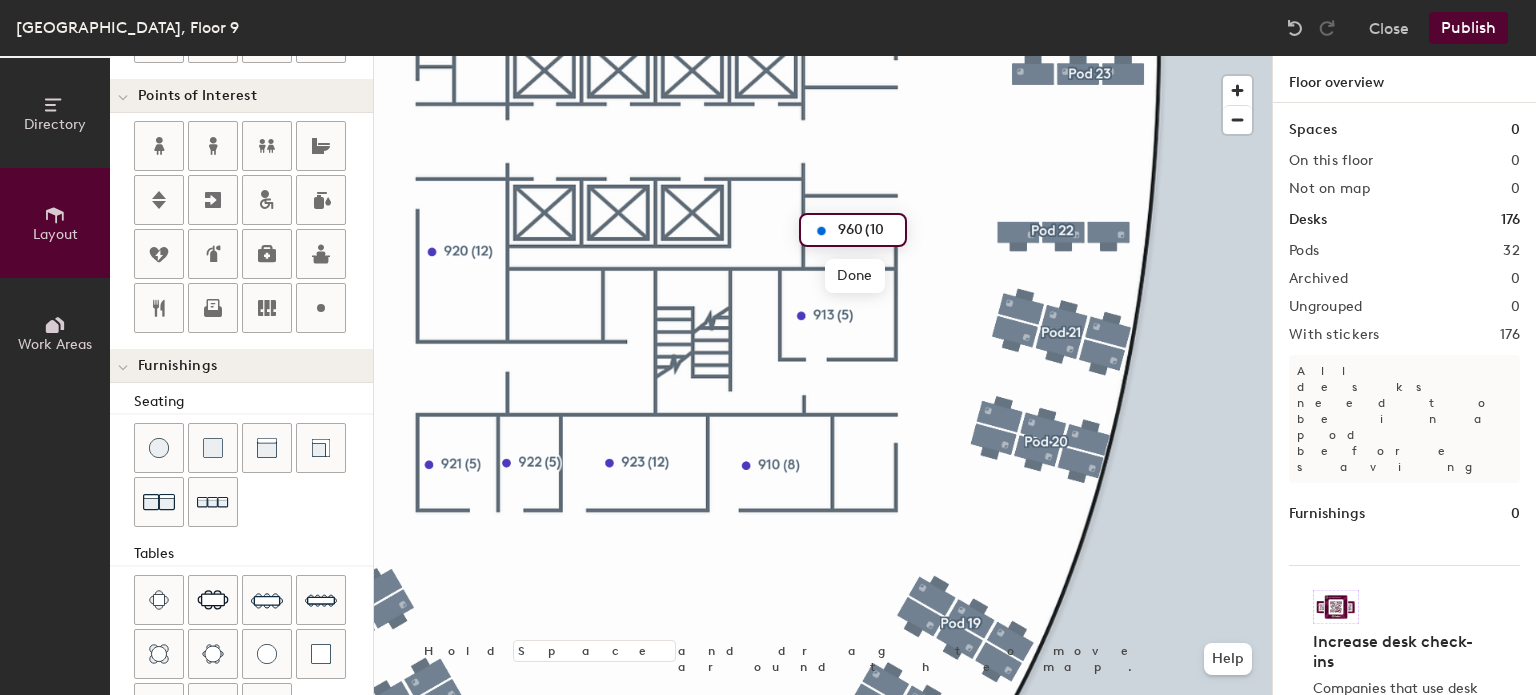 type on "960 (10)" 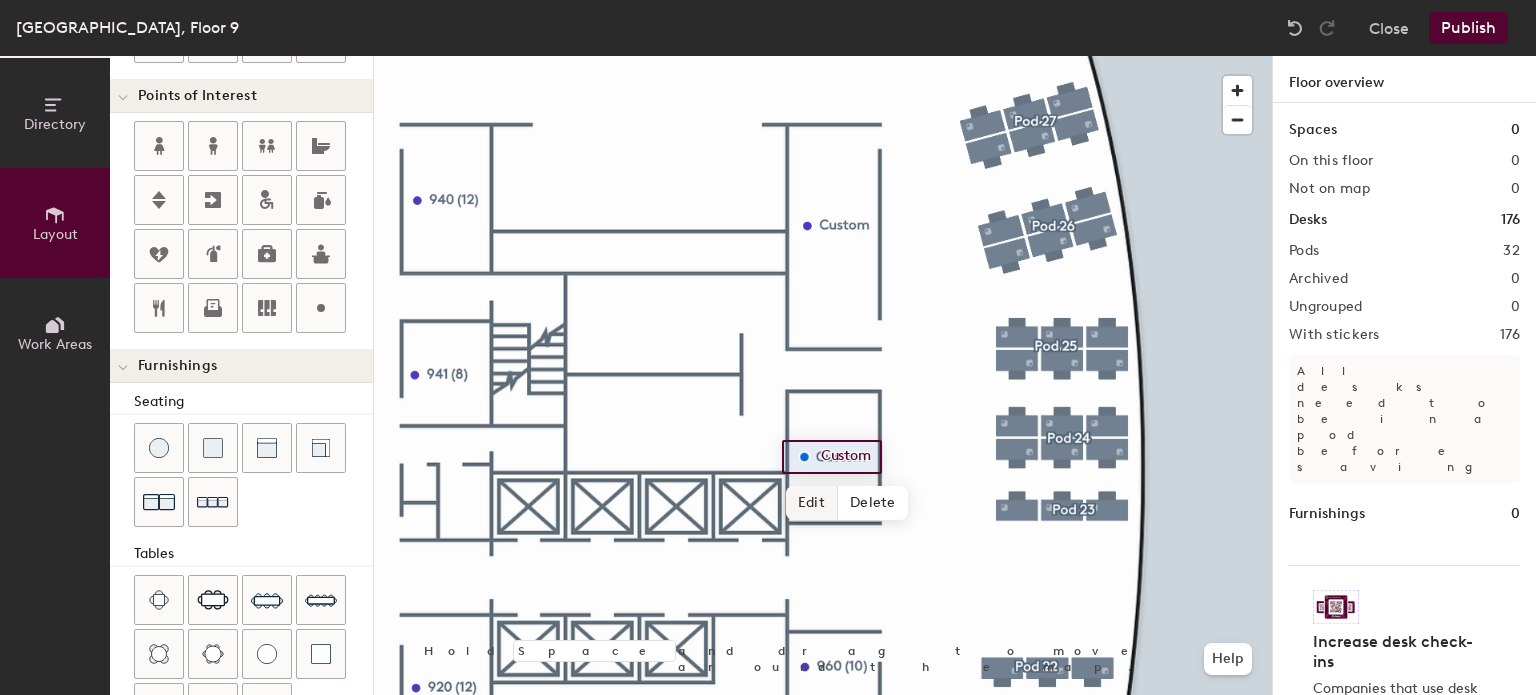 click on "Edit" 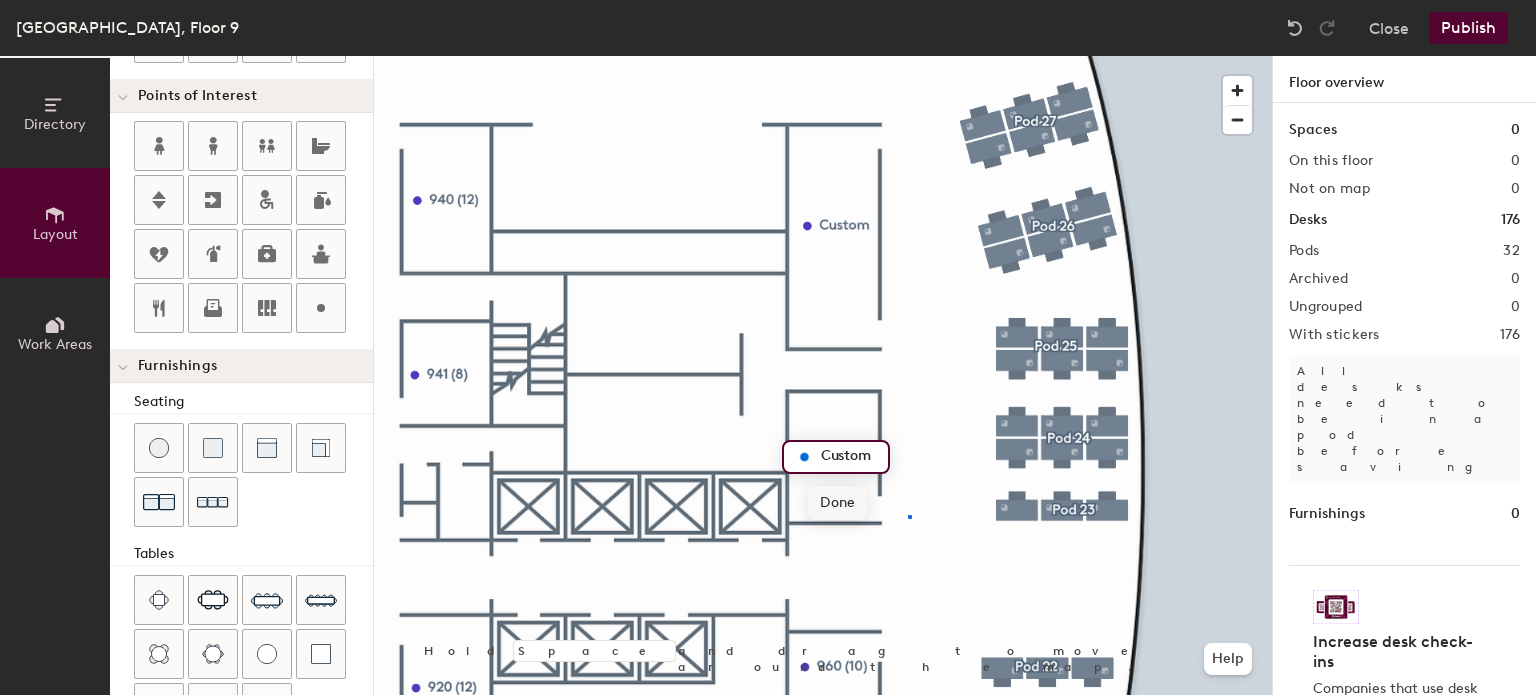 click 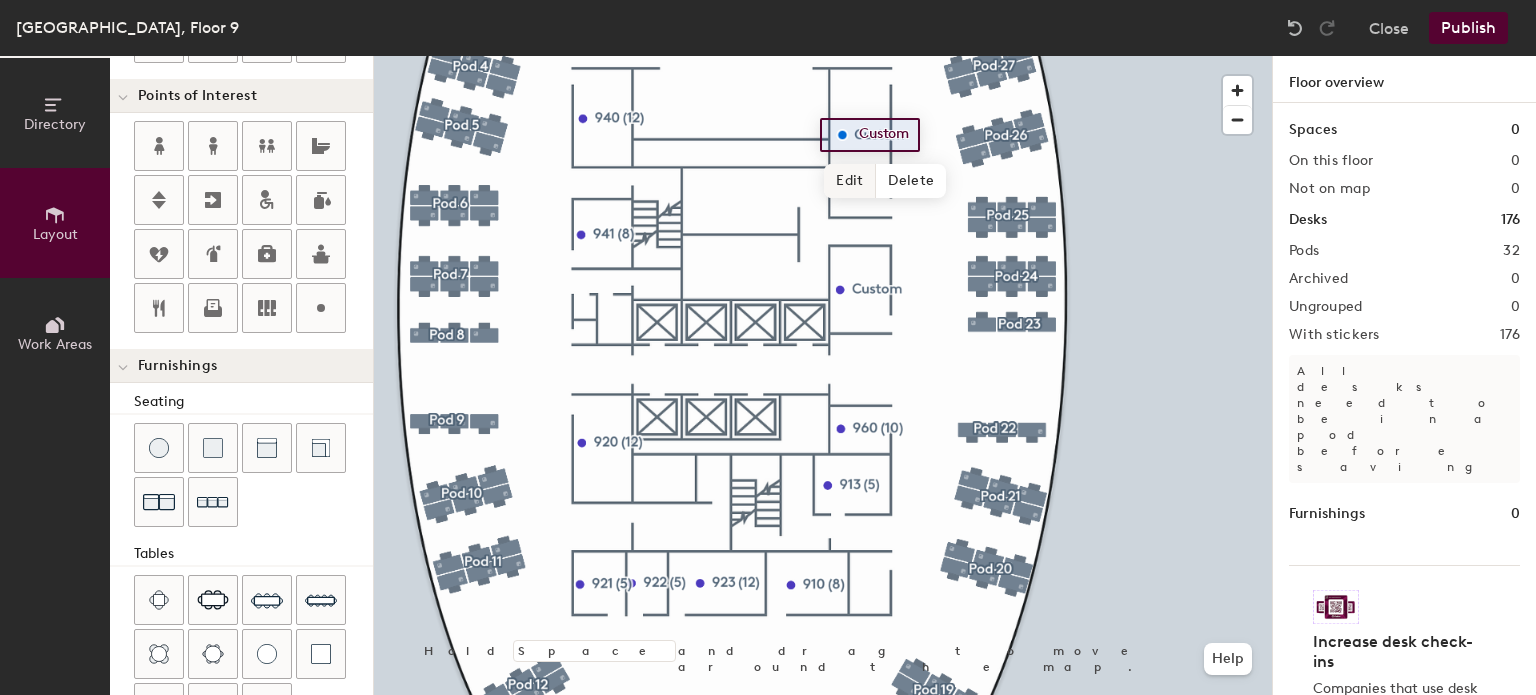 click on "Edit" 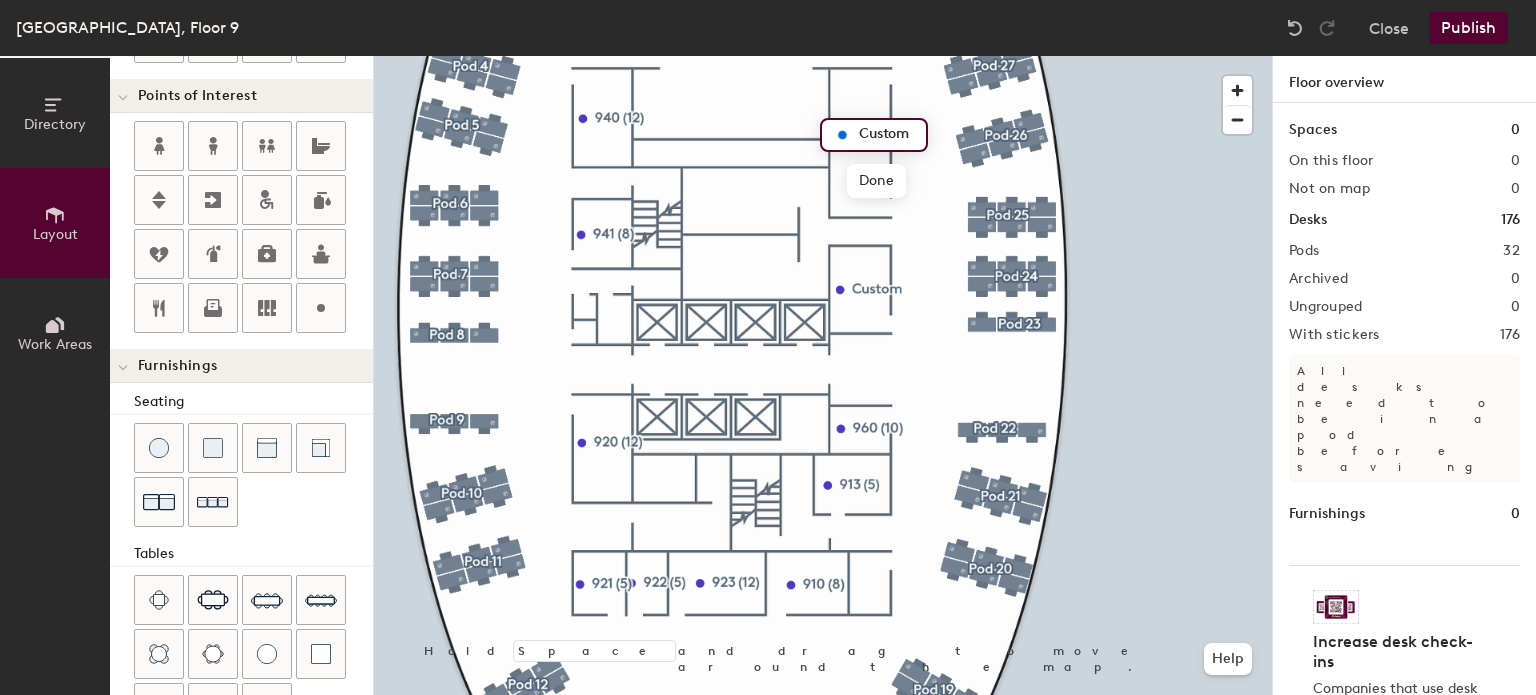 type on "20" 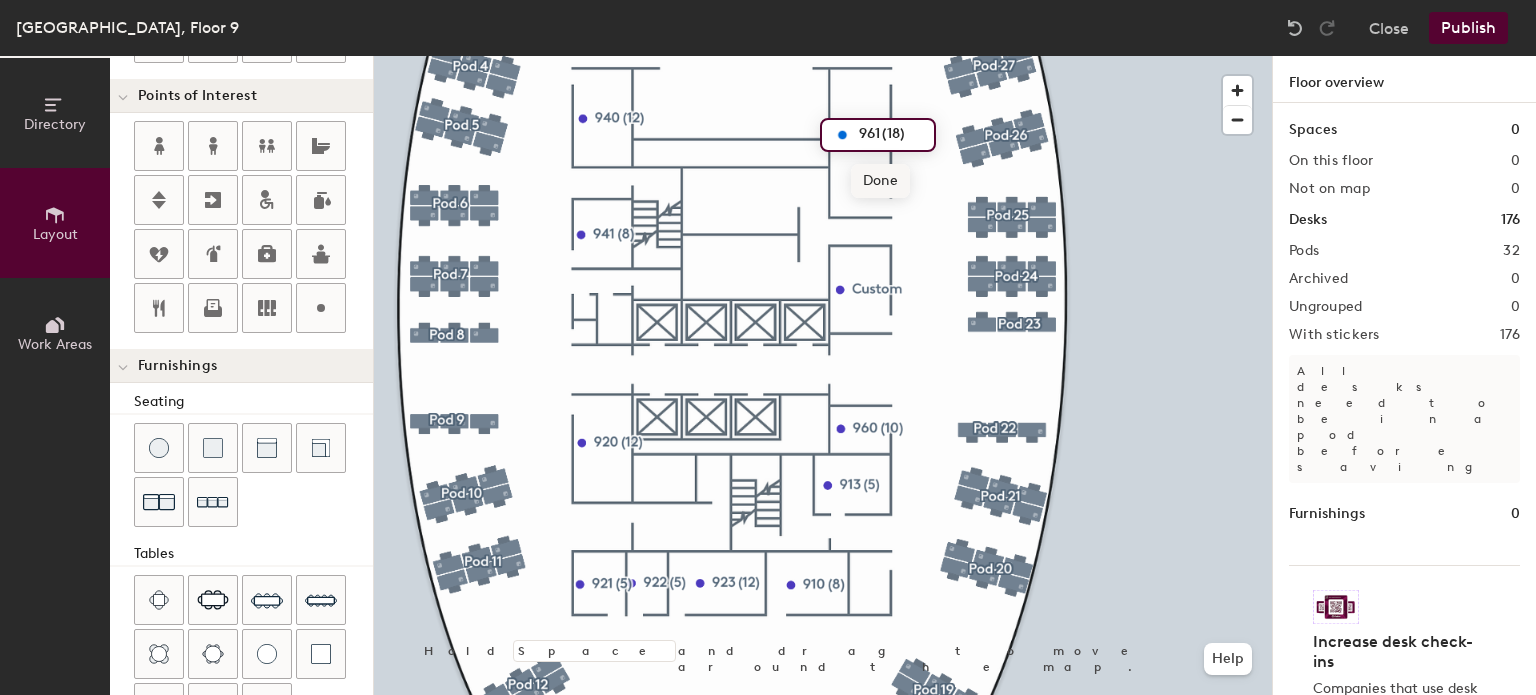 type on "961 (18)" 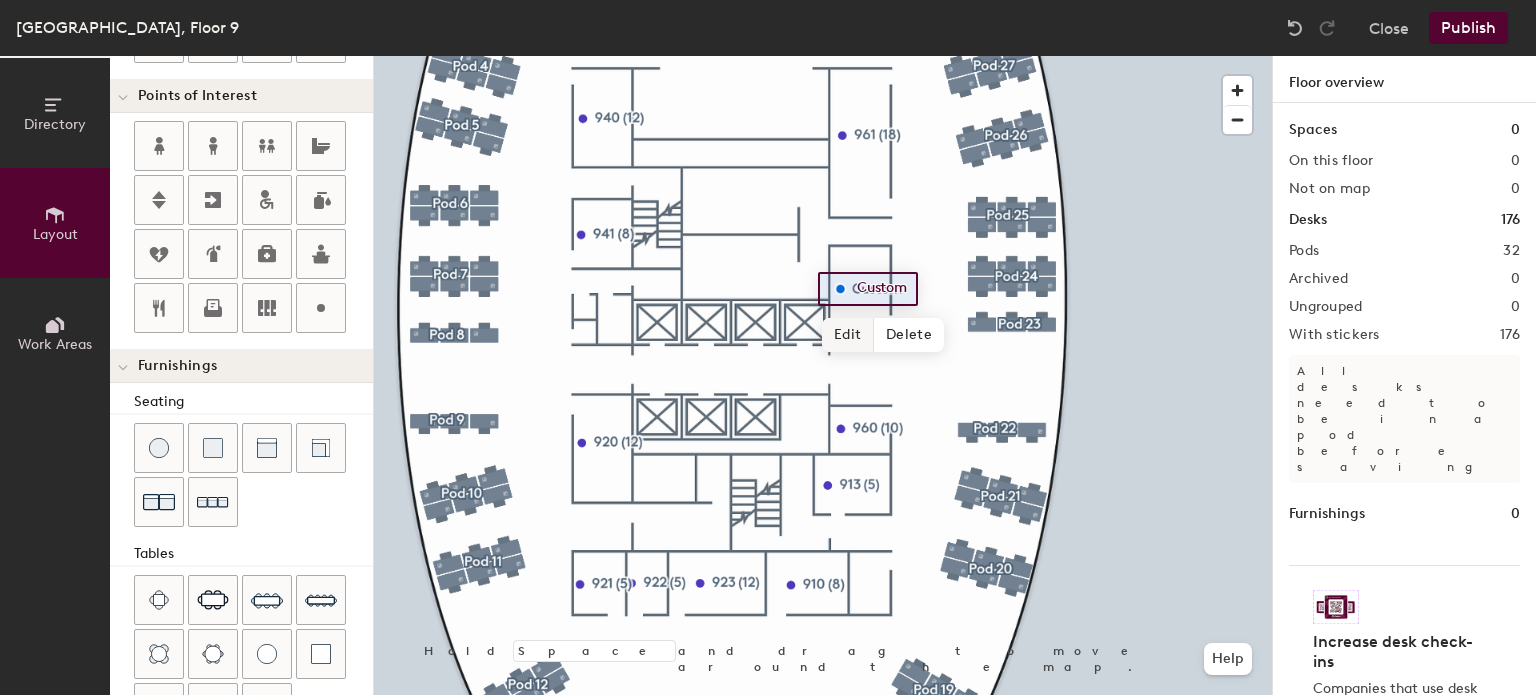 click on "Edit" 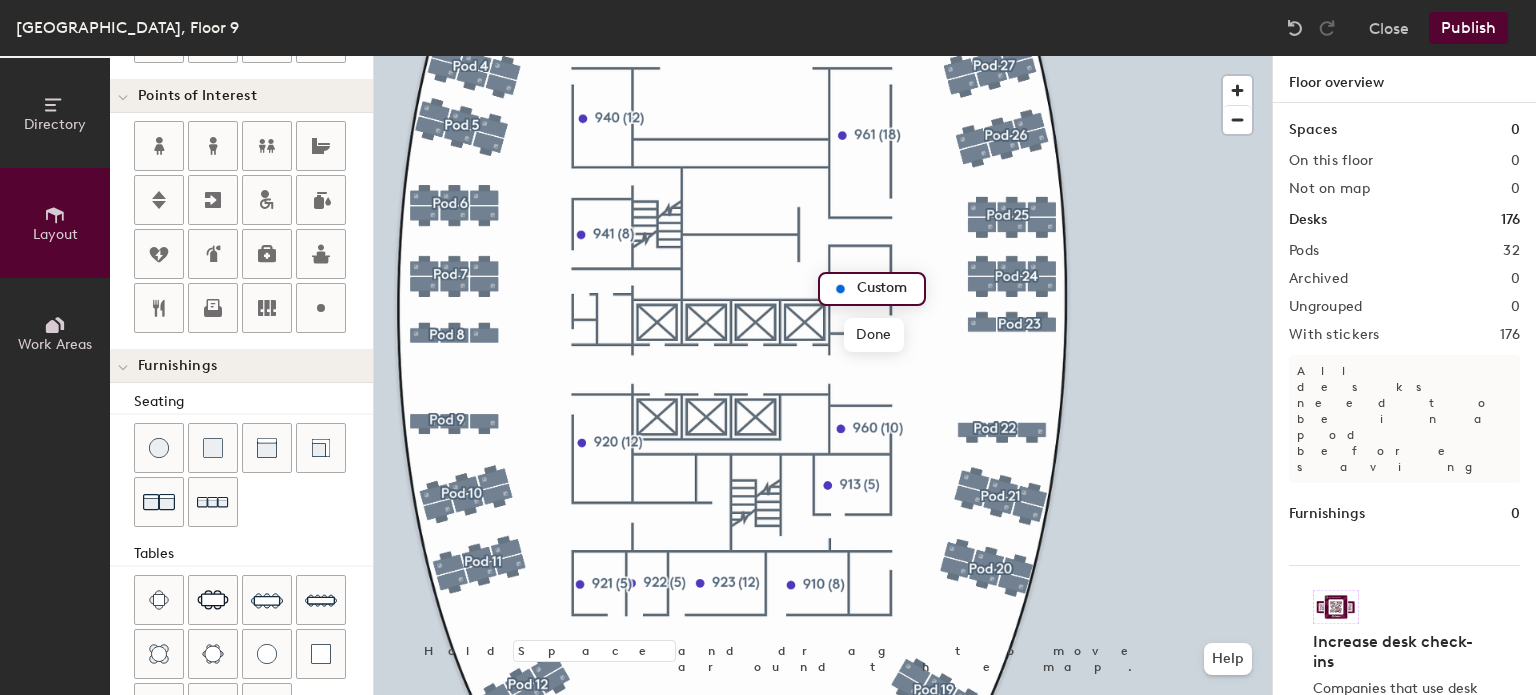 type on "20" 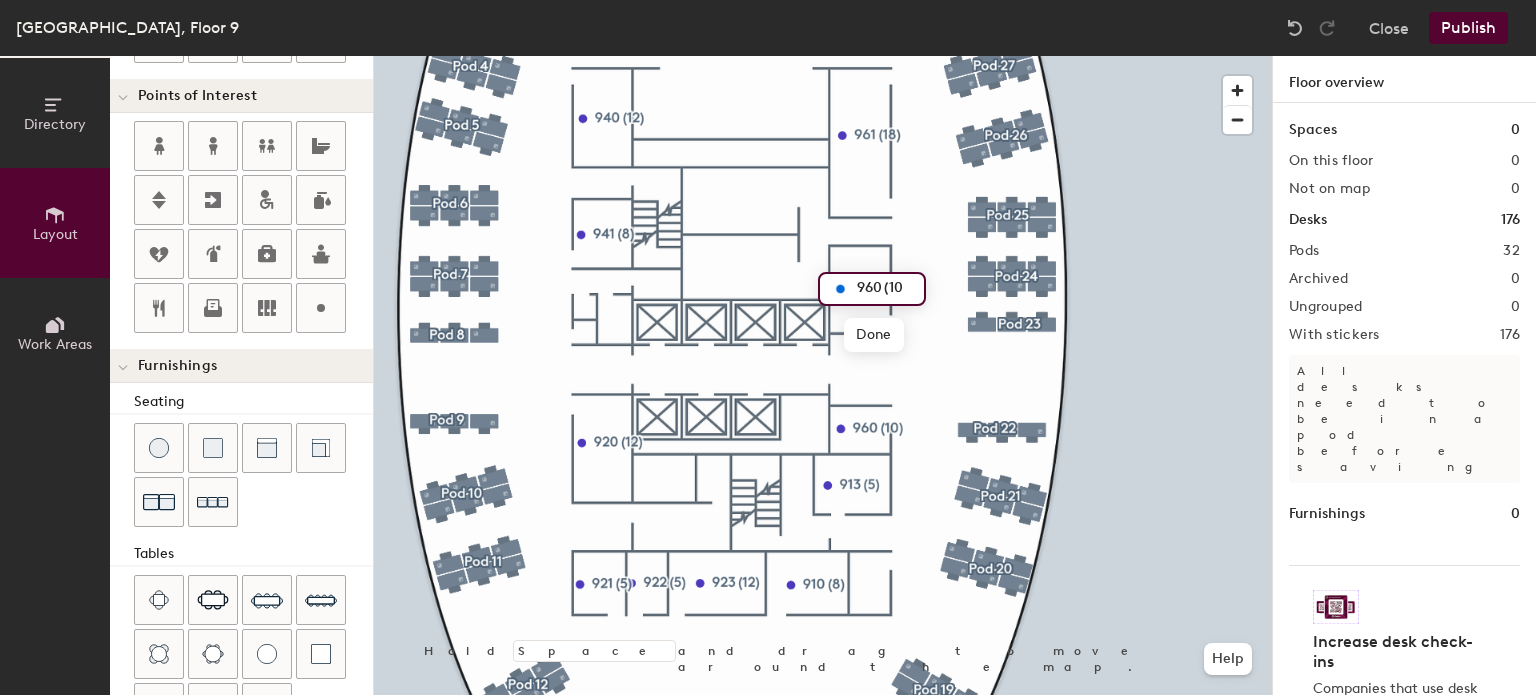 type on "960 (10)" 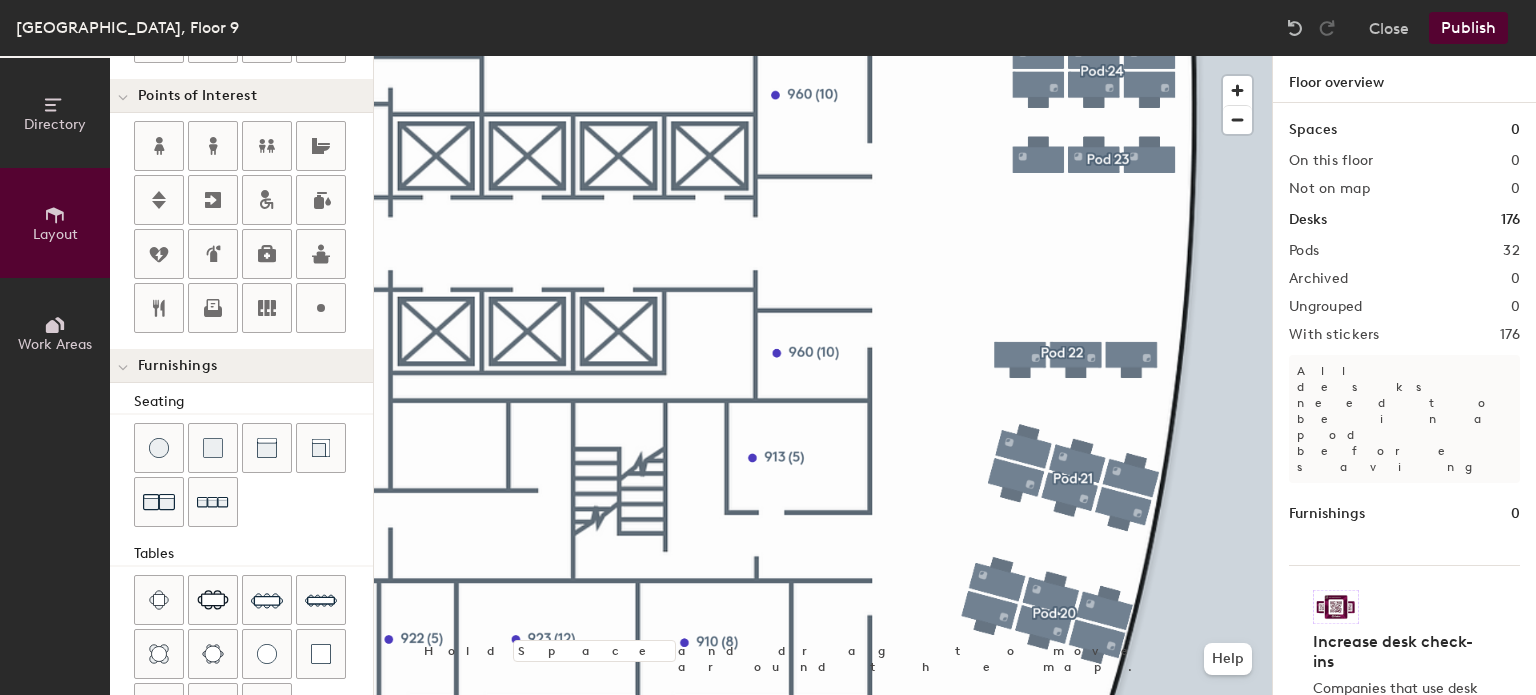 click 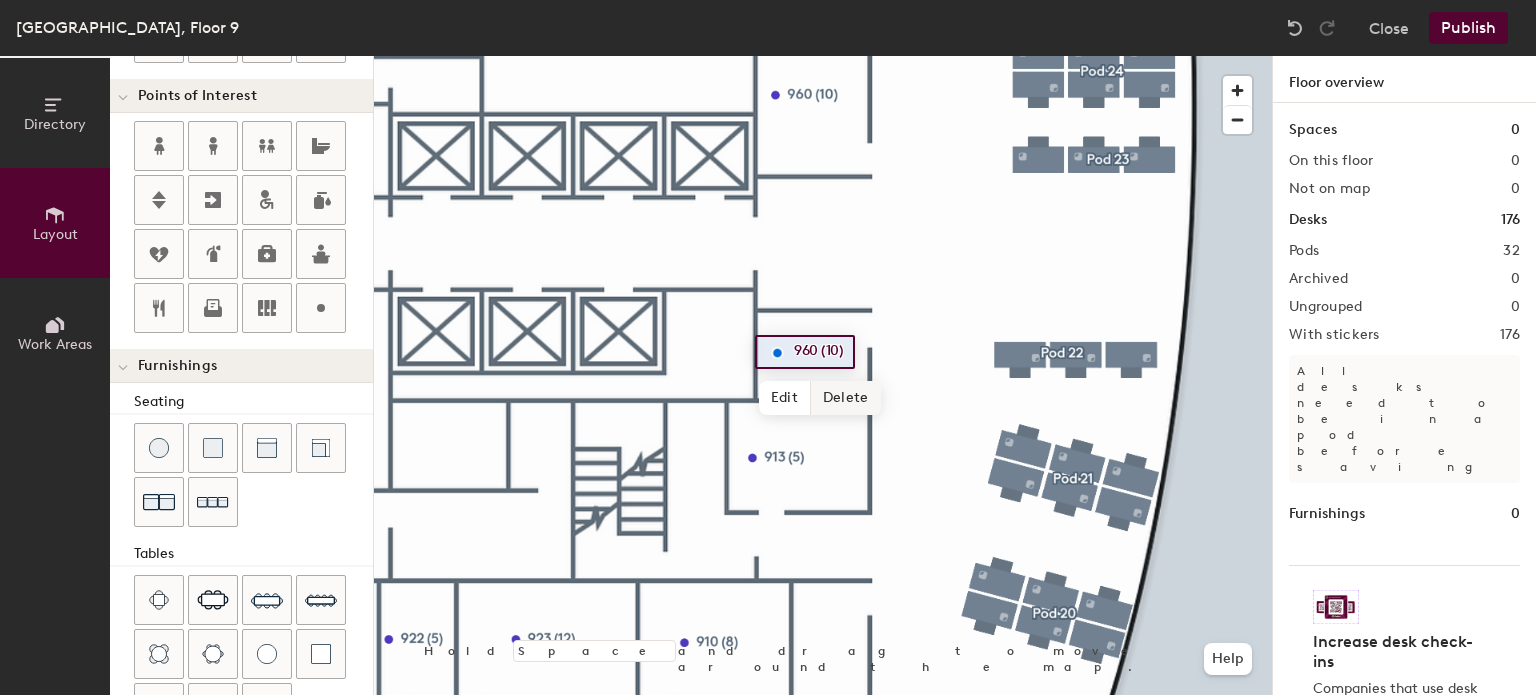 click on "Delete" 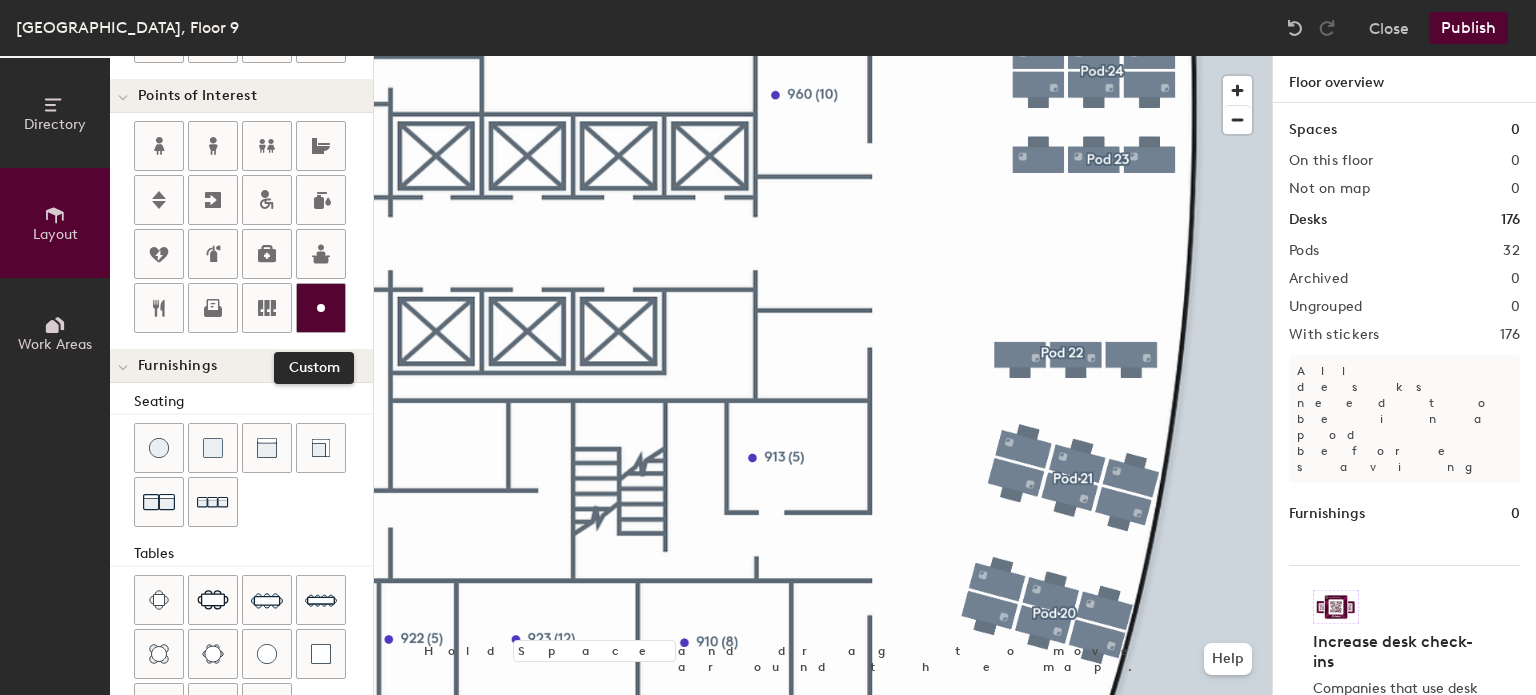 click 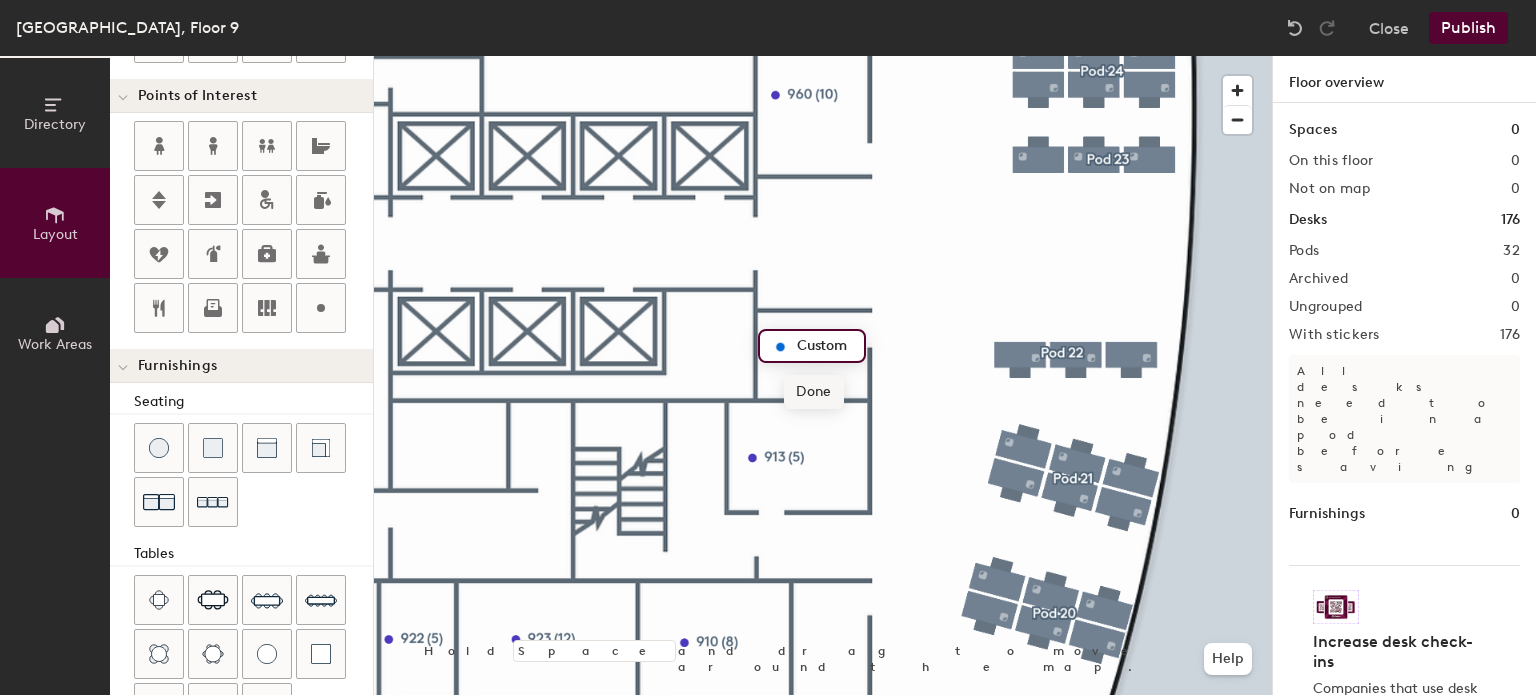 click on "Done" 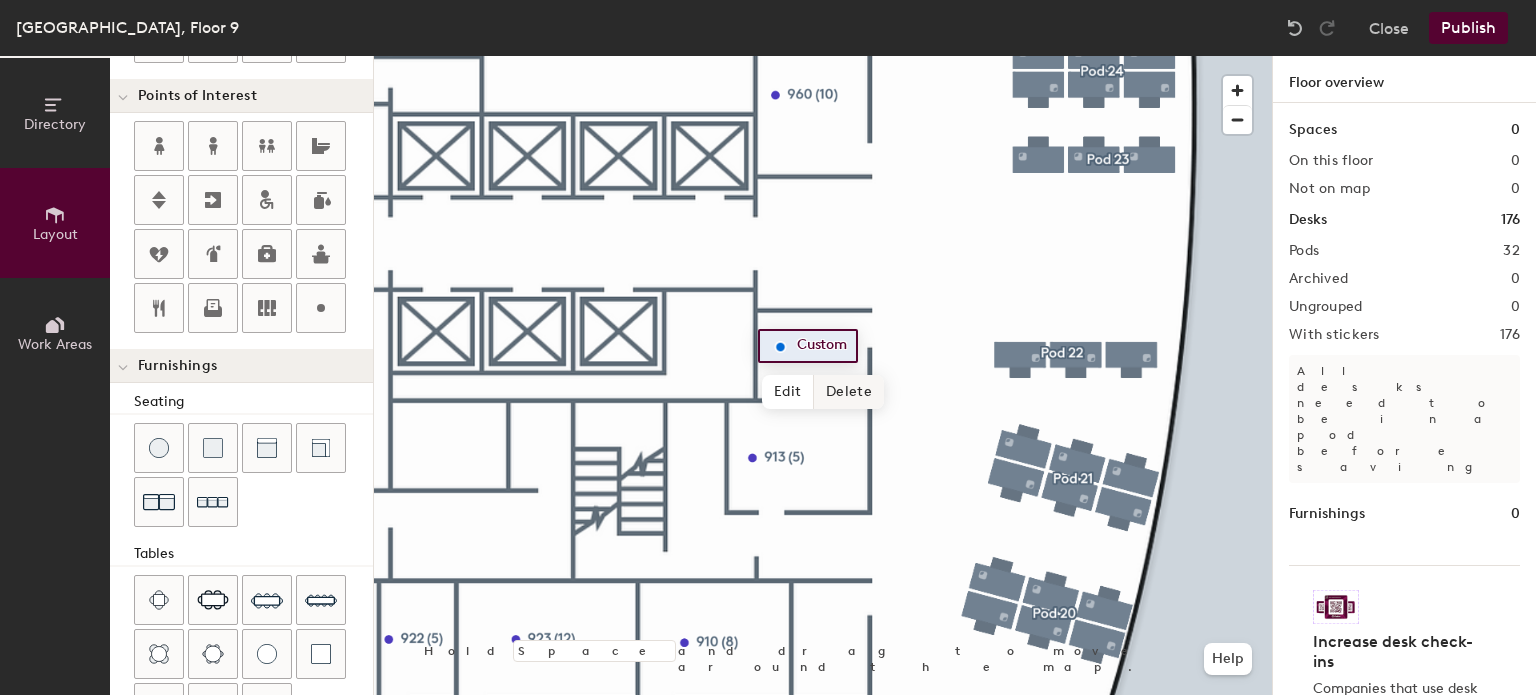 click on "Delete" 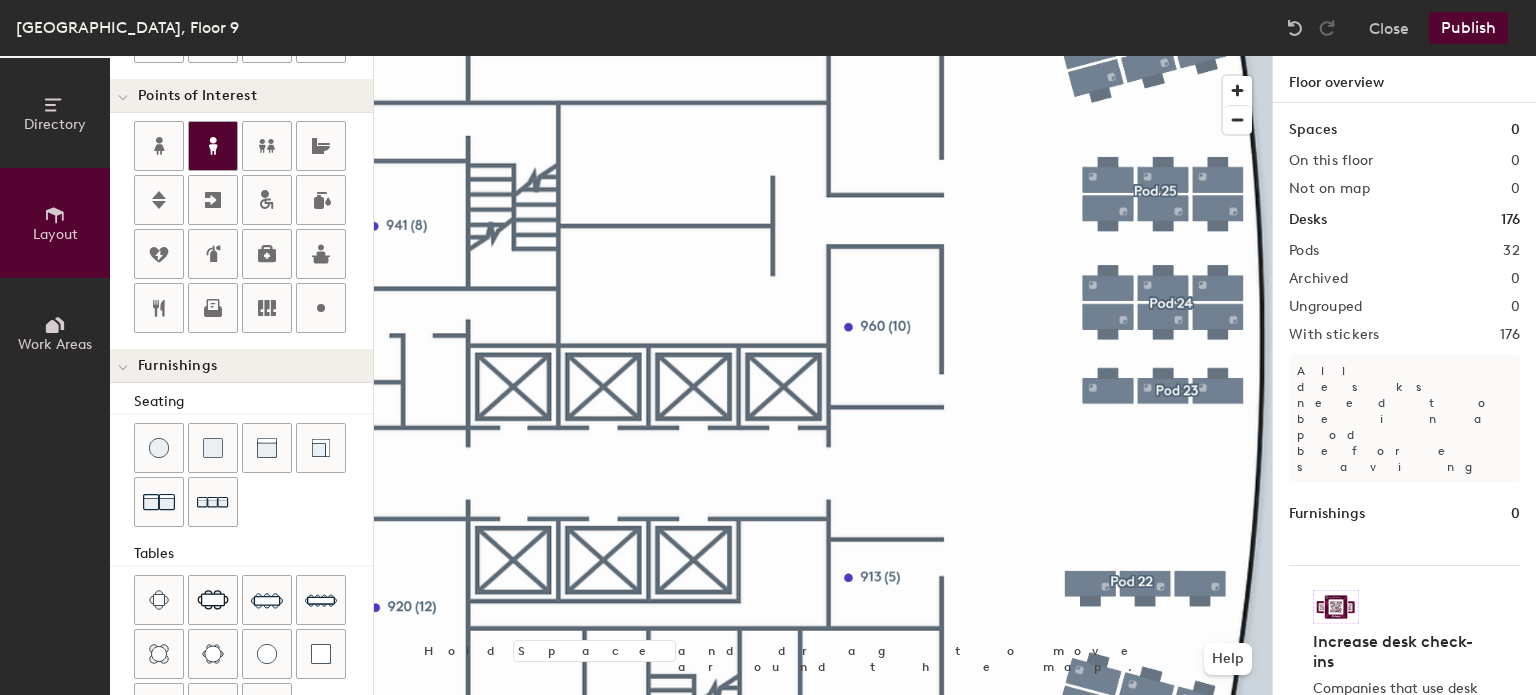 click 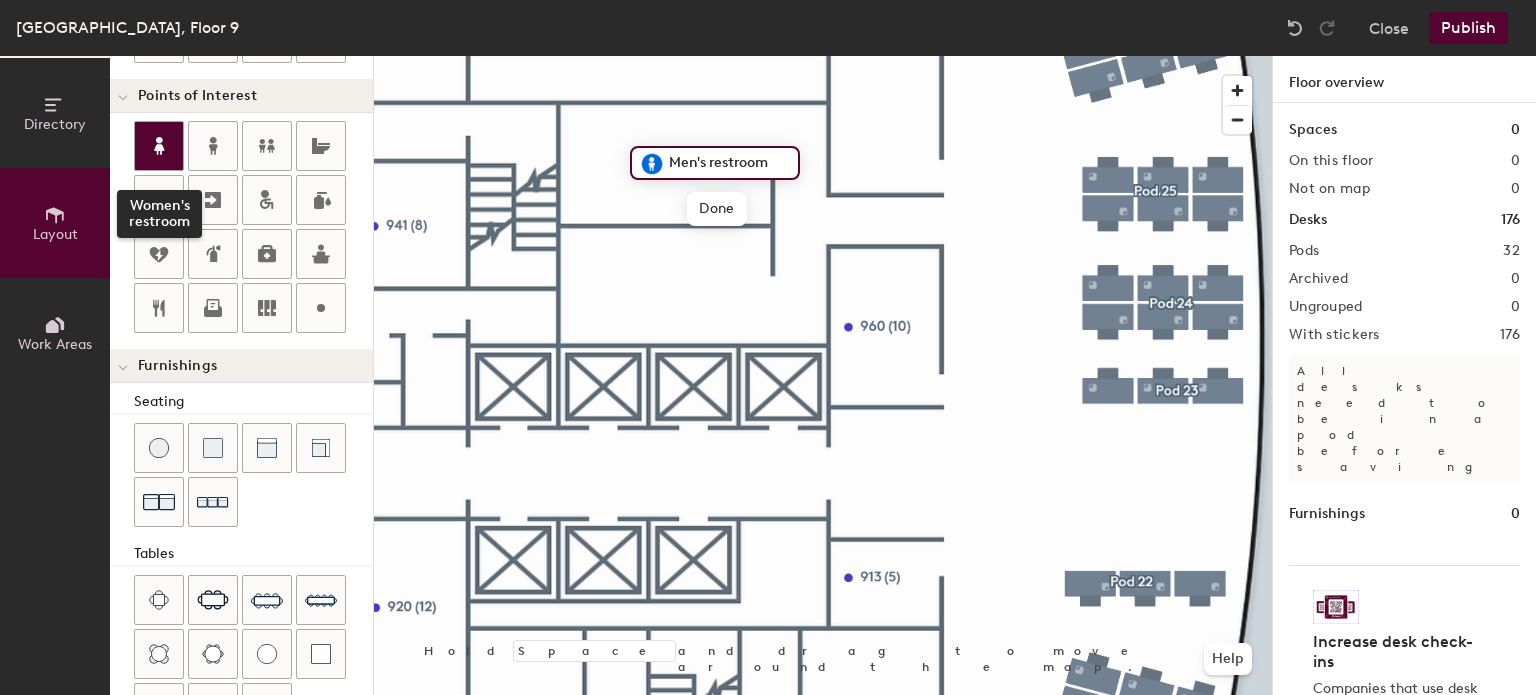 click 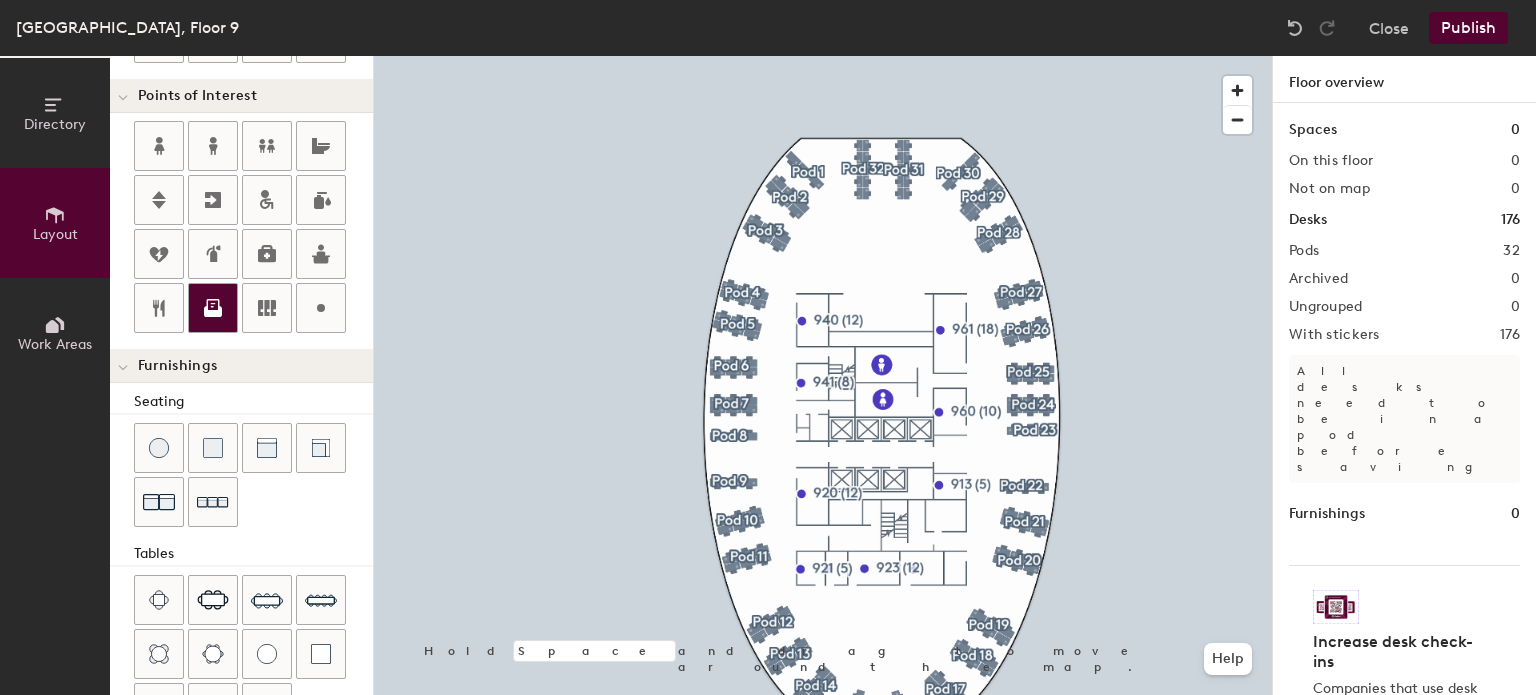 click 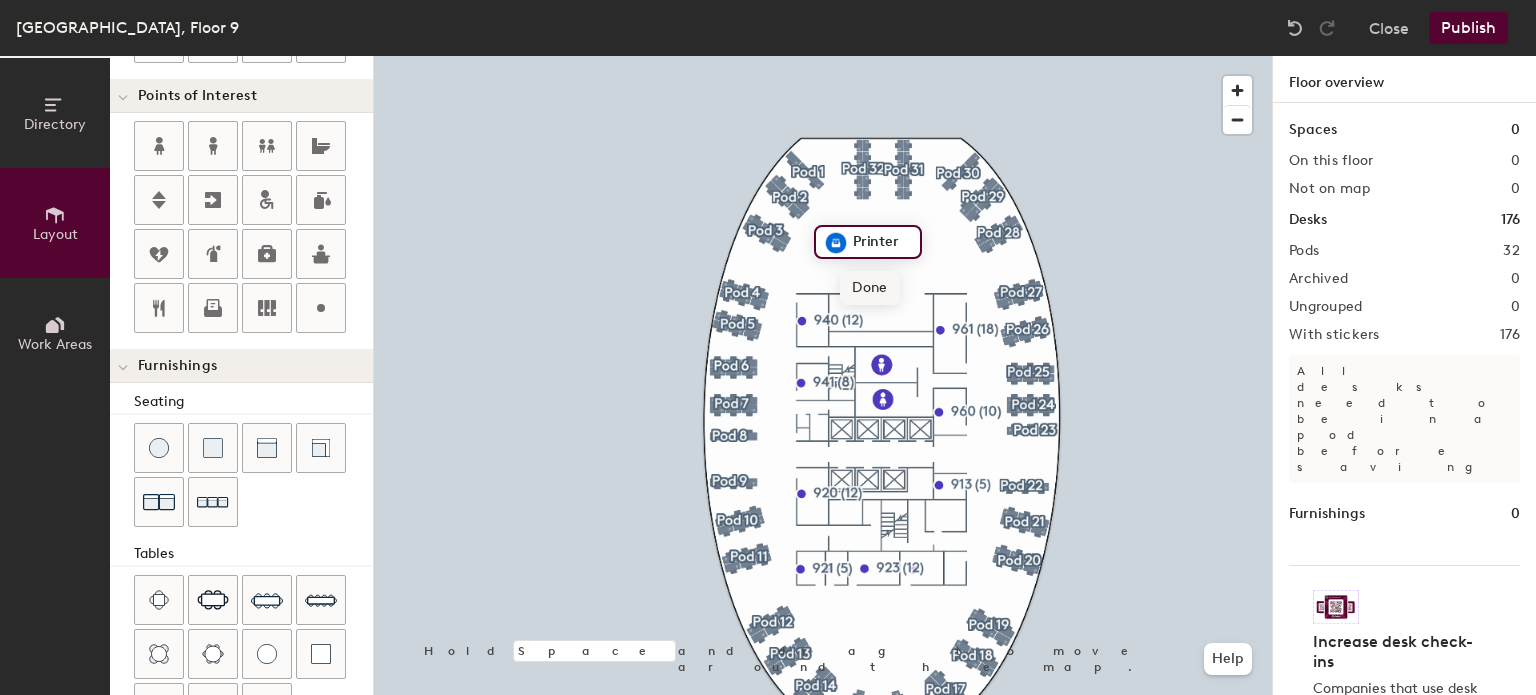 click on "Done" 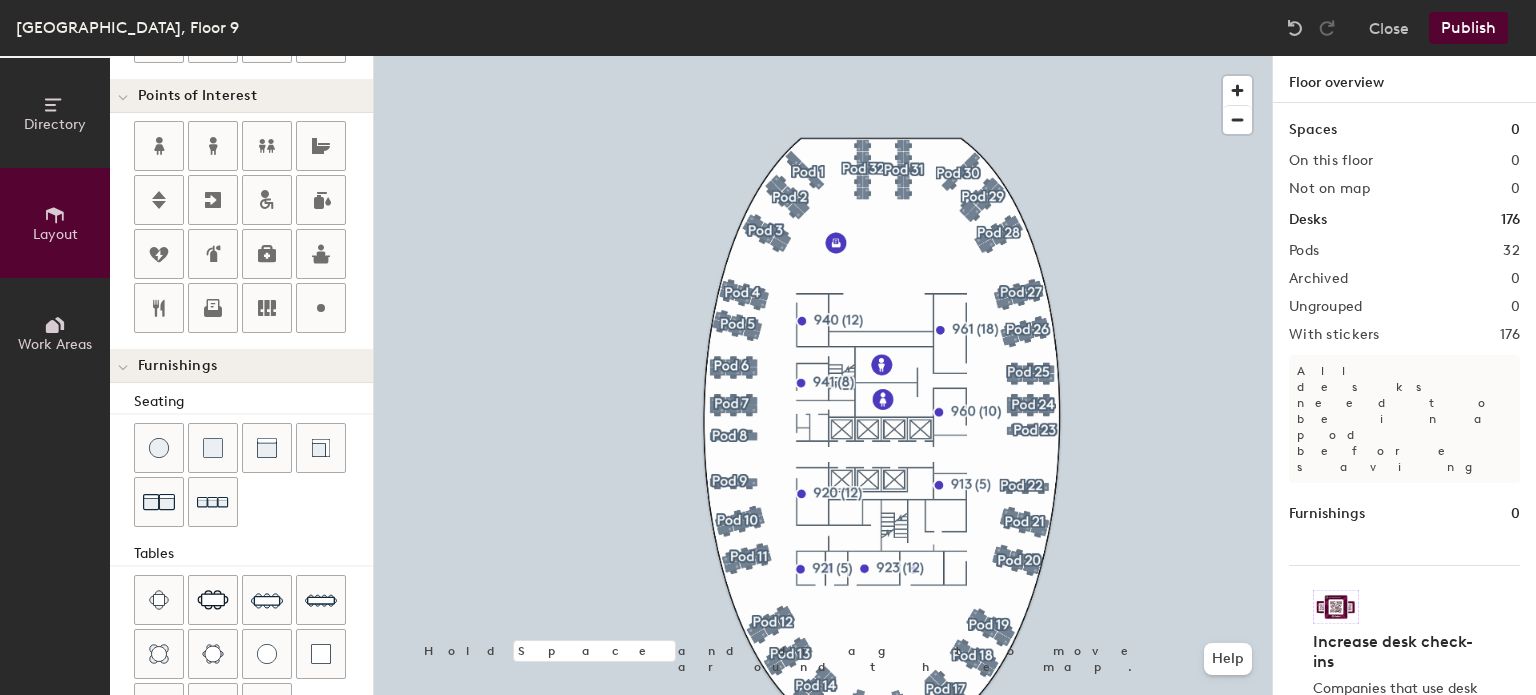 type on "20" 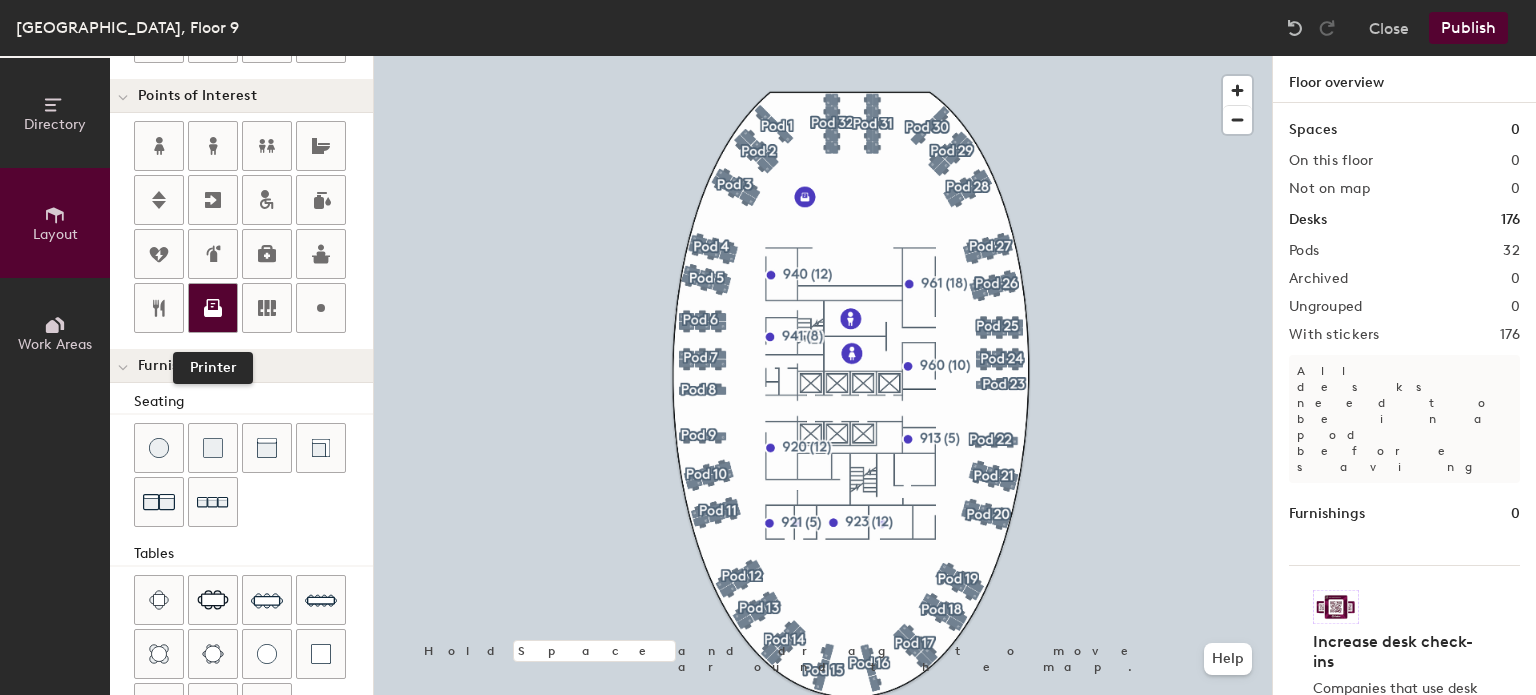 click 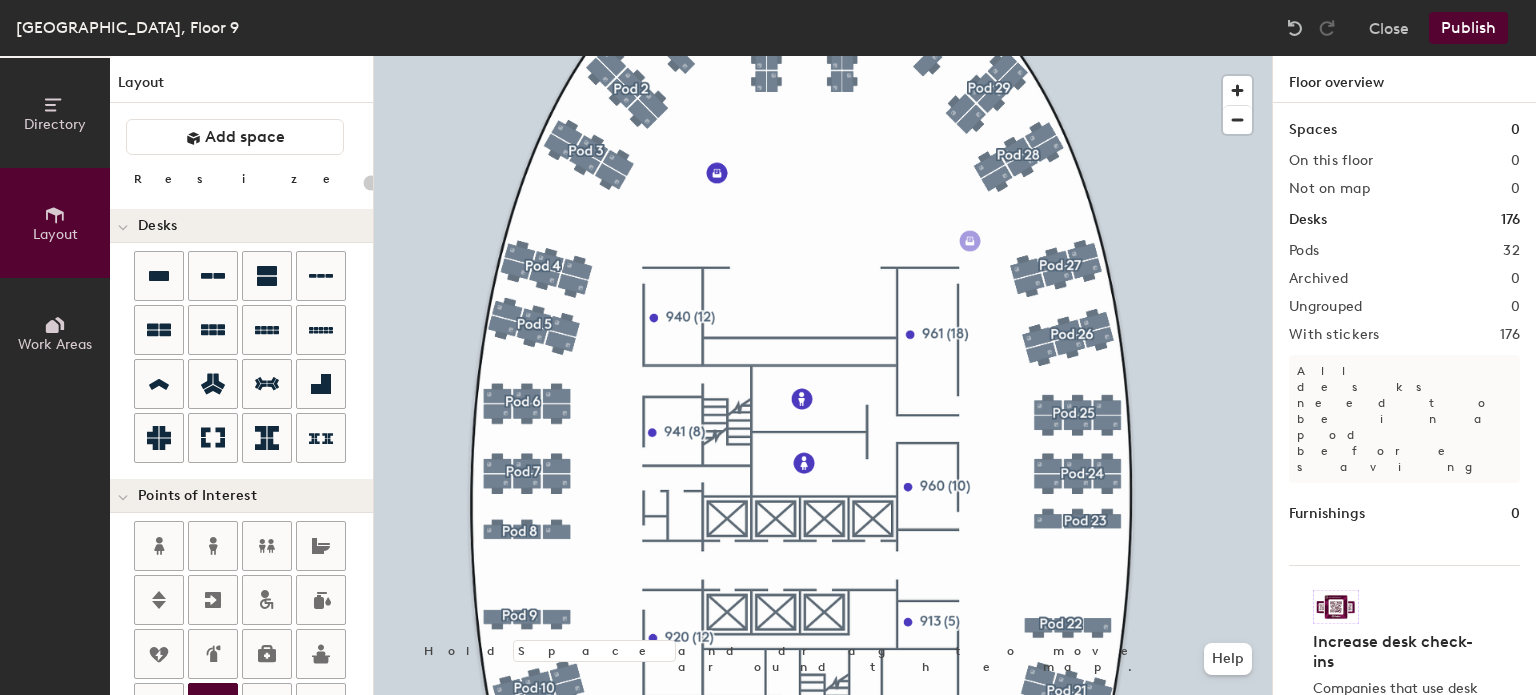 scroll, scrollTop: 0, scrollLeft: 0, axis: both 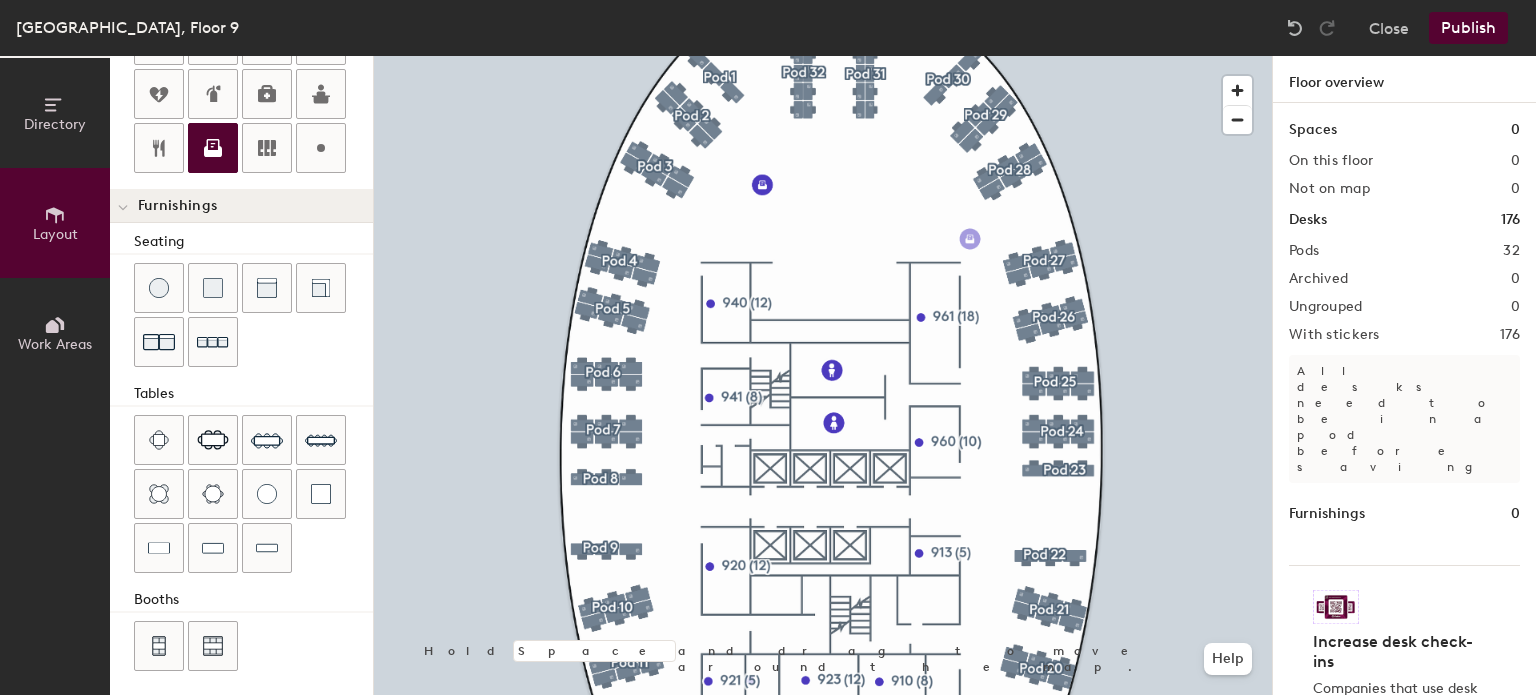 click on "[GEOGRAPHIC_DATA], Floor 9 Close Publish Directory Layout Work Areas Layout   Add space Resize Desks Points of Interest Furnishings Seating Tables Booths Hold Space and drag to move around the map. Help Floor overview Spaces 0 On this floor 0 Not on map 0 Desks 176 Pods 32 Archived 0 Ungrouped 0 With stickers 176 All desks need to be in a pod before saving Furnishings 0 Increase desk check-ins Companies that use desk stickers have up to 25% more check-ins. Get your stickers" 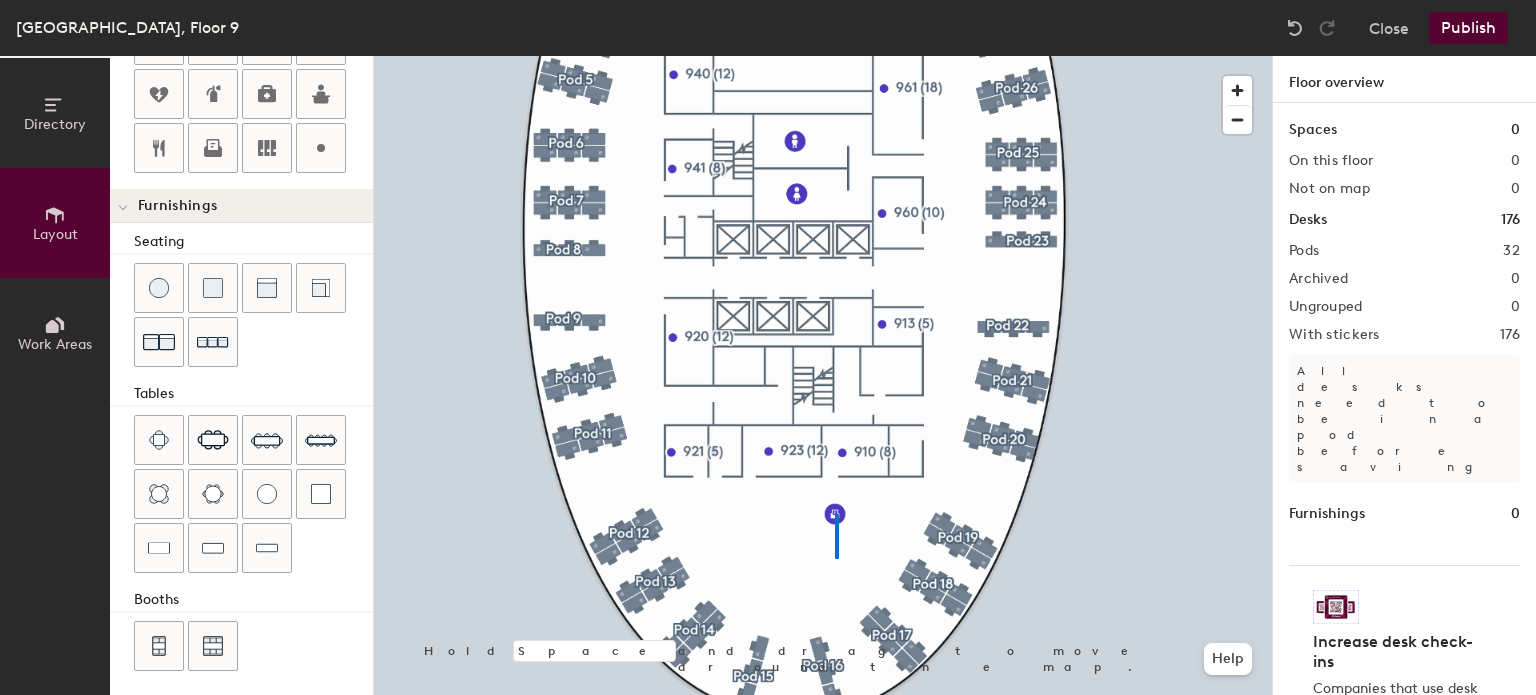 drag, startPoint x: 840, startPoint y: 511, endPoint x: 835, endPoint y: 523, distance: 13 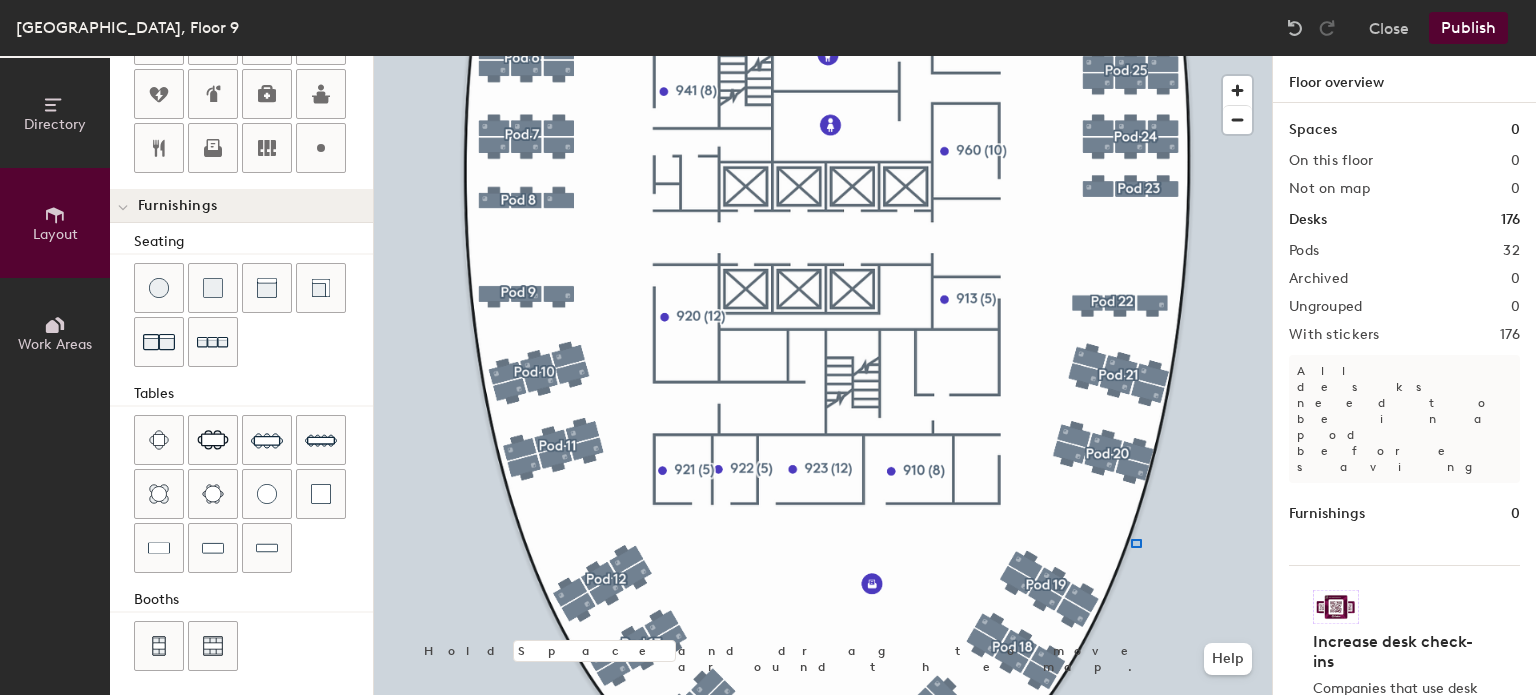 click 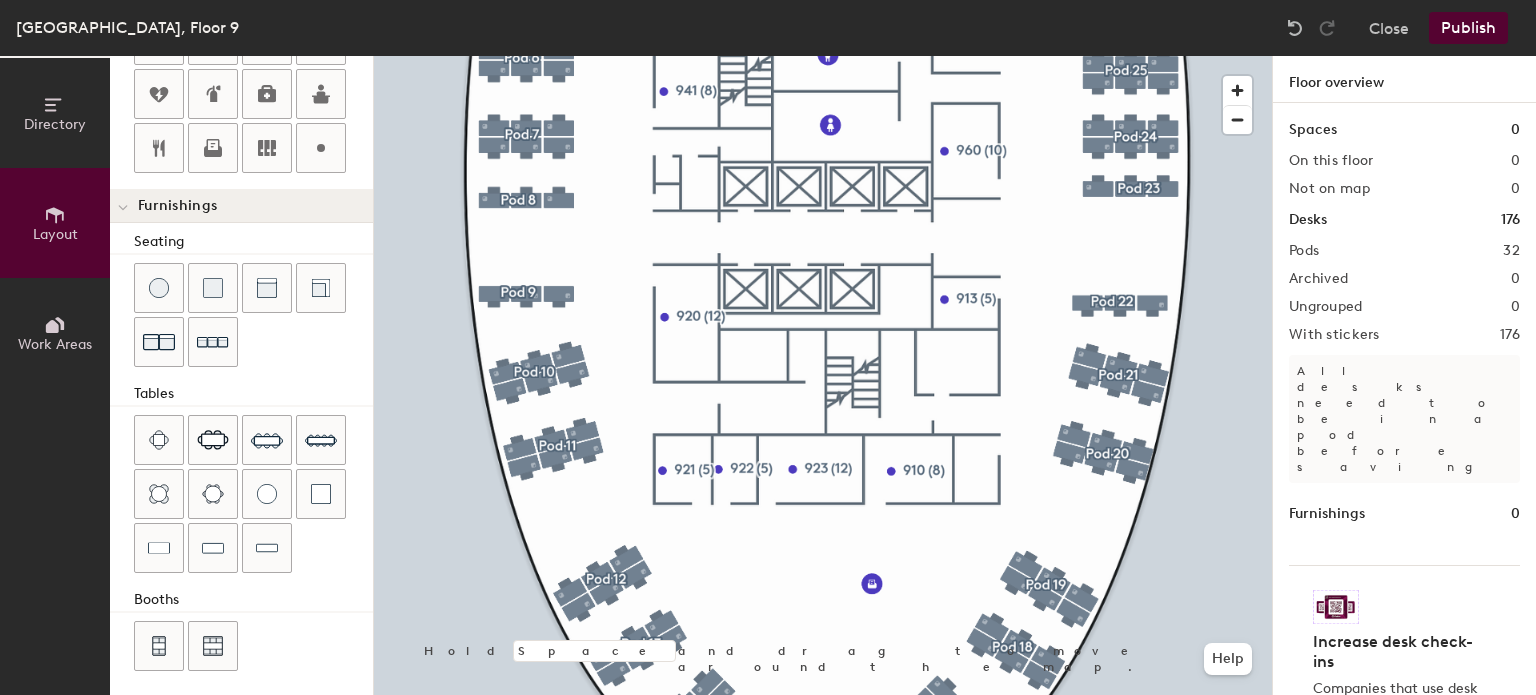 click on "Skip navigation Schedule Office People Analytics Visits Deliveries Services Manage BK
Boston, Floor 9 Close Publish Directory Layout Work Areas Layout   Add space Resize Desks Points of Interest Furnishings Seating Tables Booths Hold Space and drag to move around the map. Help Floor overview Spaces 0 On this floor 0 Not on map 0 Desks 176 Pods 32 Archived 0 Ungrouped 0 With stickers 176 All desks need to be in a pod before saving Furnishings 0 Increase desk check-ins Companies that use desk stickers have up to 25% more check-ins. Get your stickers
©
2025
Robin Powered, Inc.
Support
Status
Privacy
Terms" at bounding box center [768, 347] 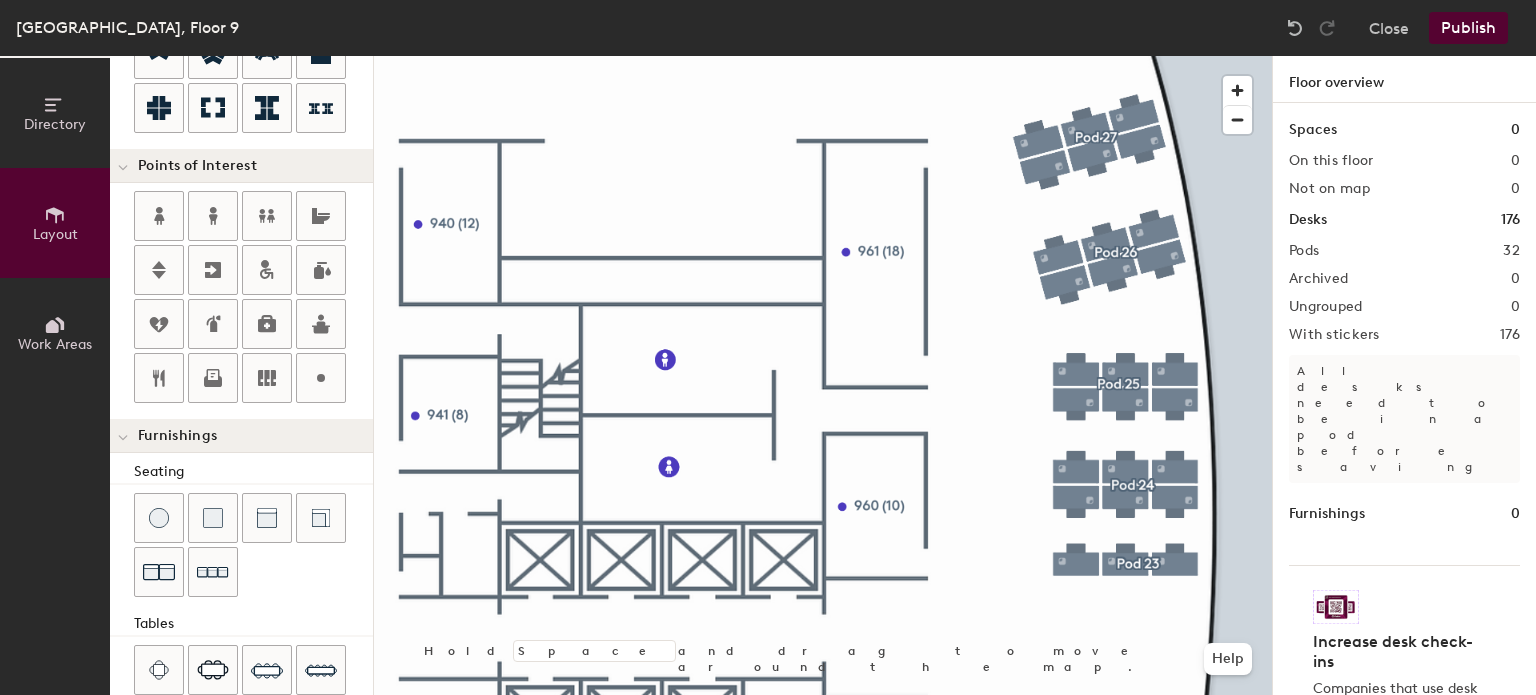 scroll, scrollTop: 300, scrollLeft: 0, axis: vertical 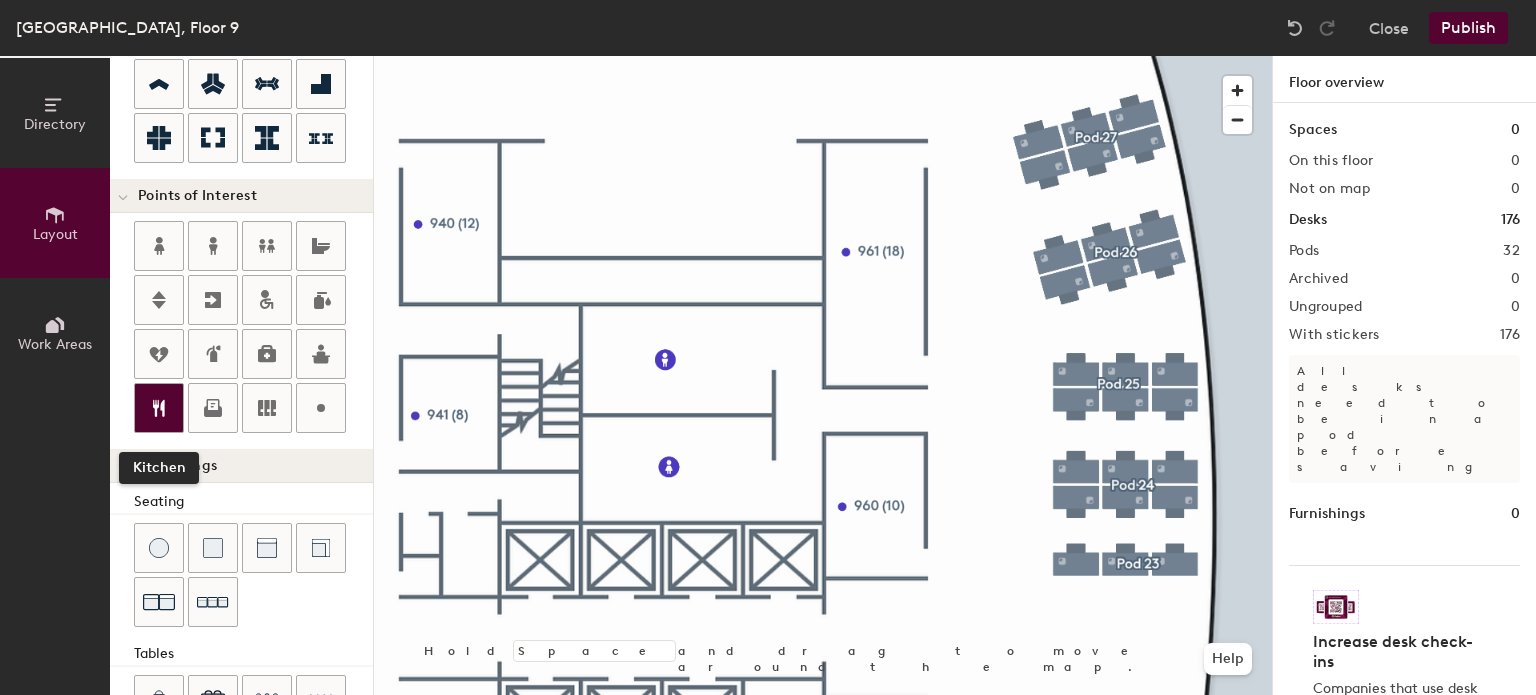 click 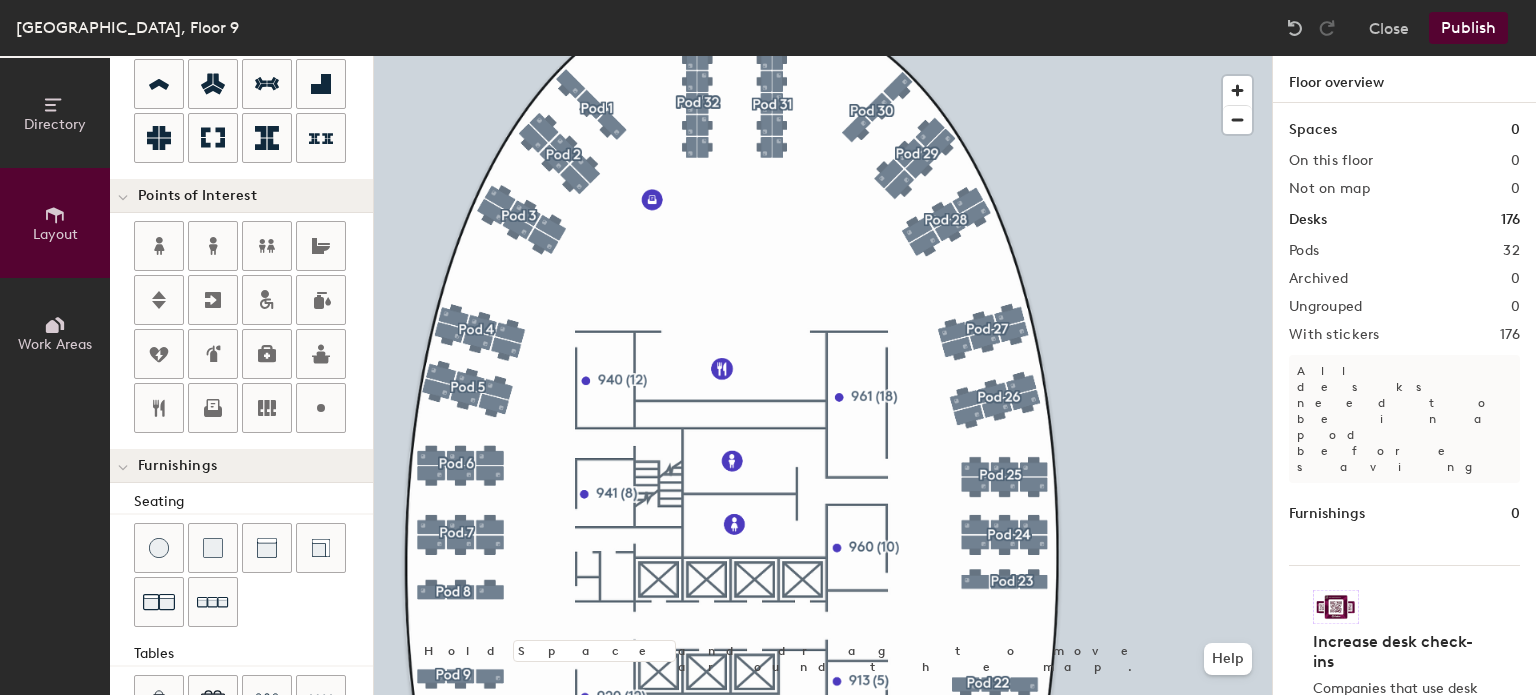 type on "20" 